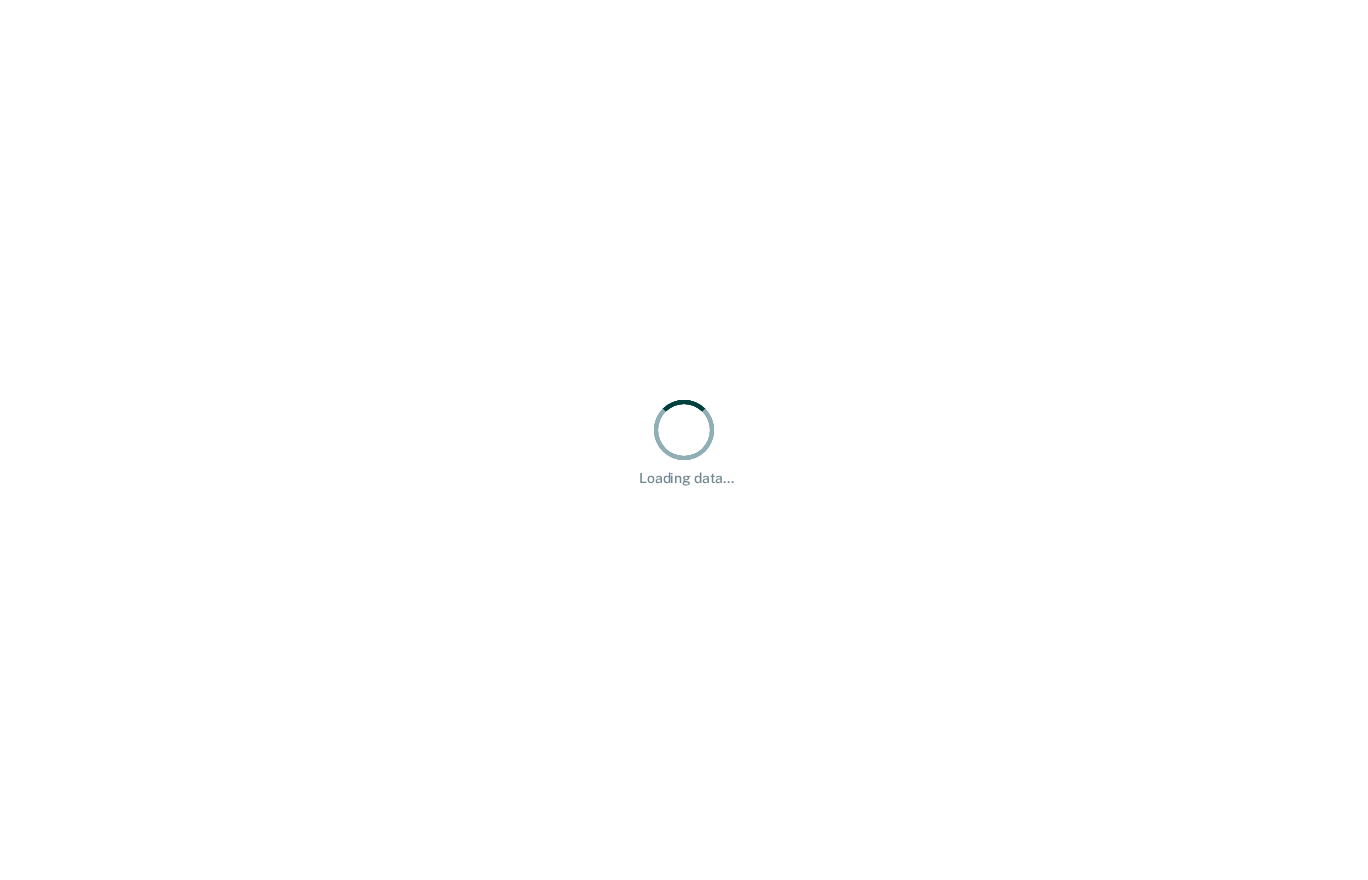 scroll, scrollTop: 0, scrollLeft: 0, axis: both 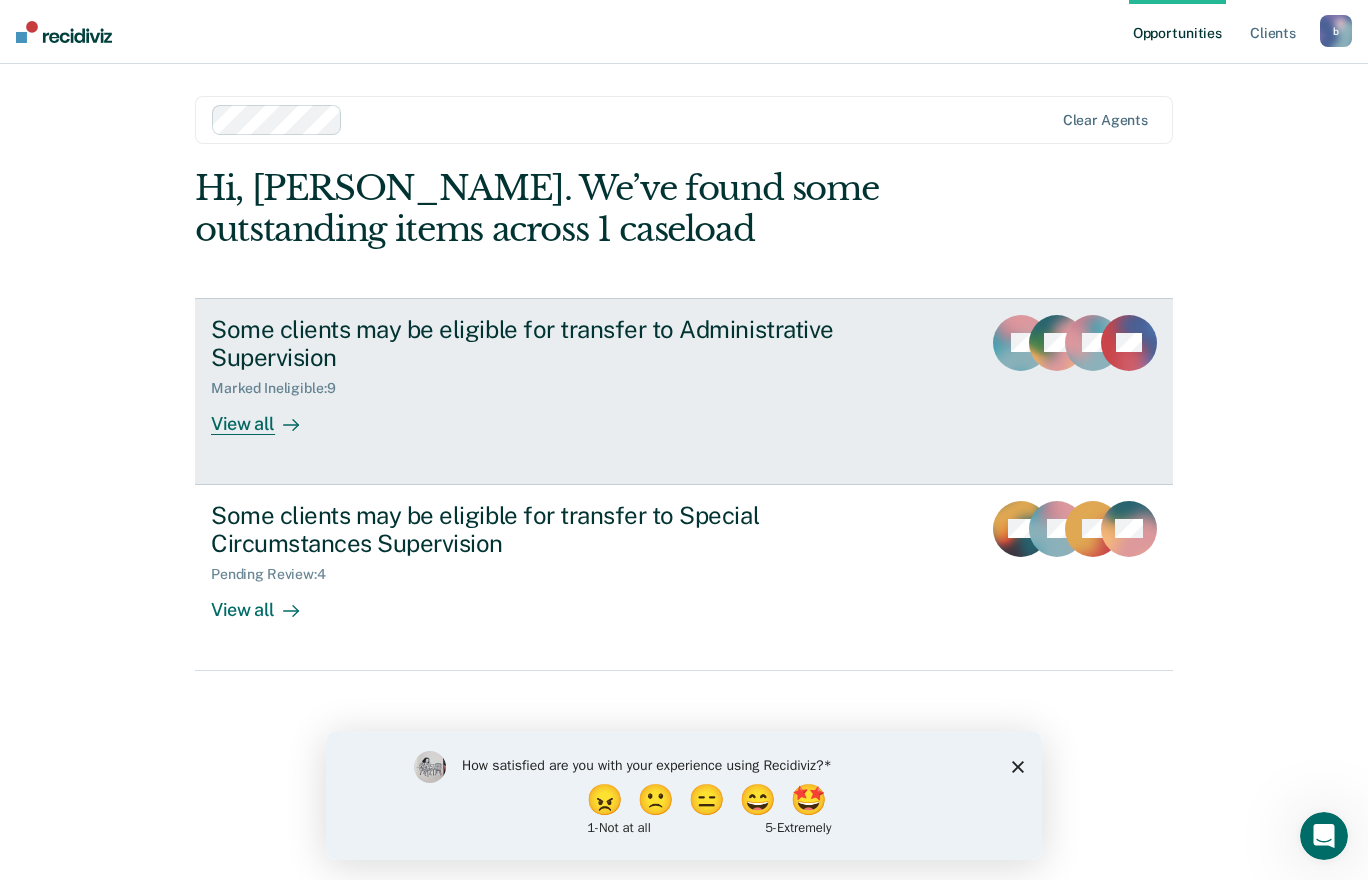 click at bounding box center (287, 424) 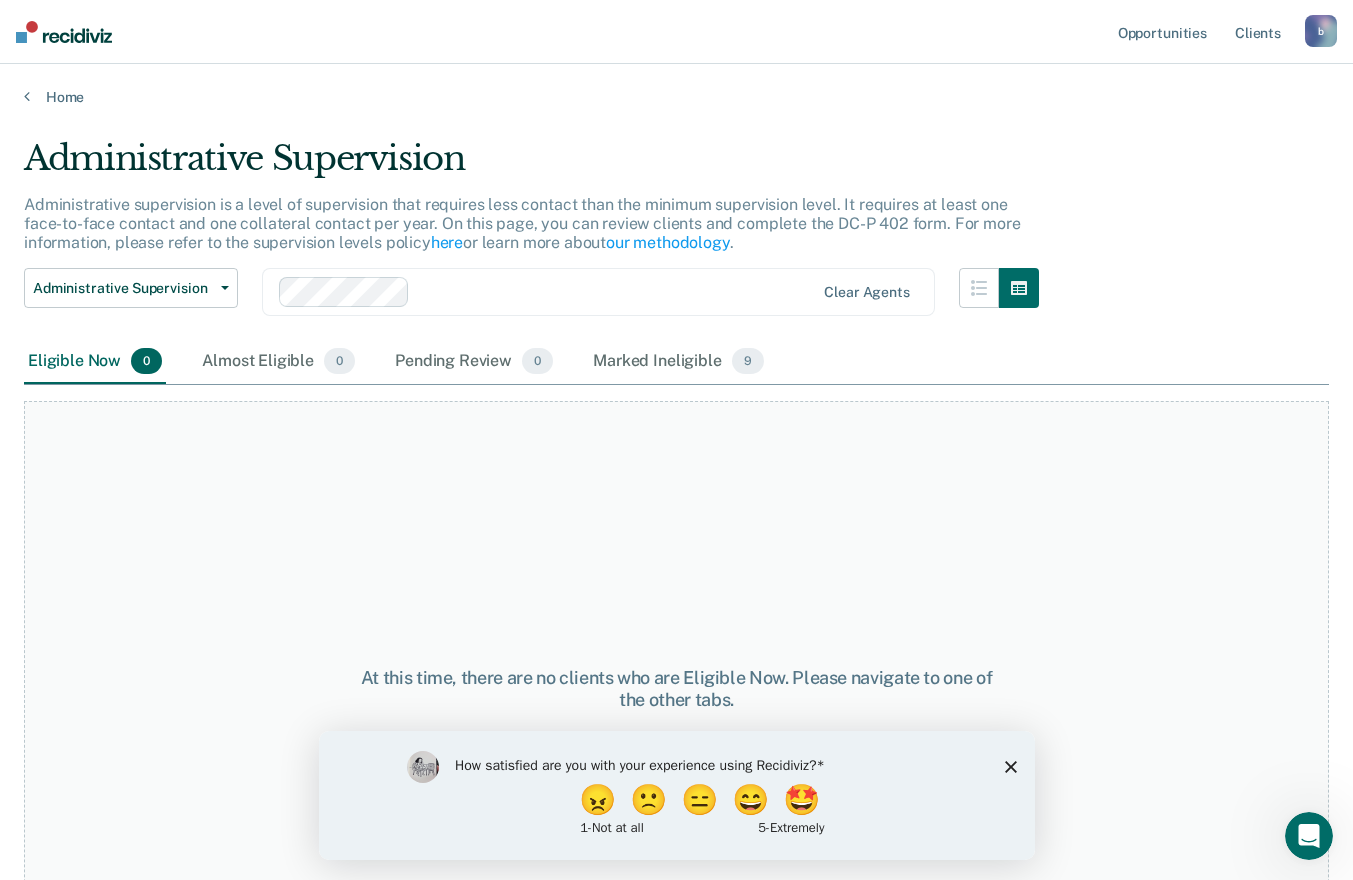click 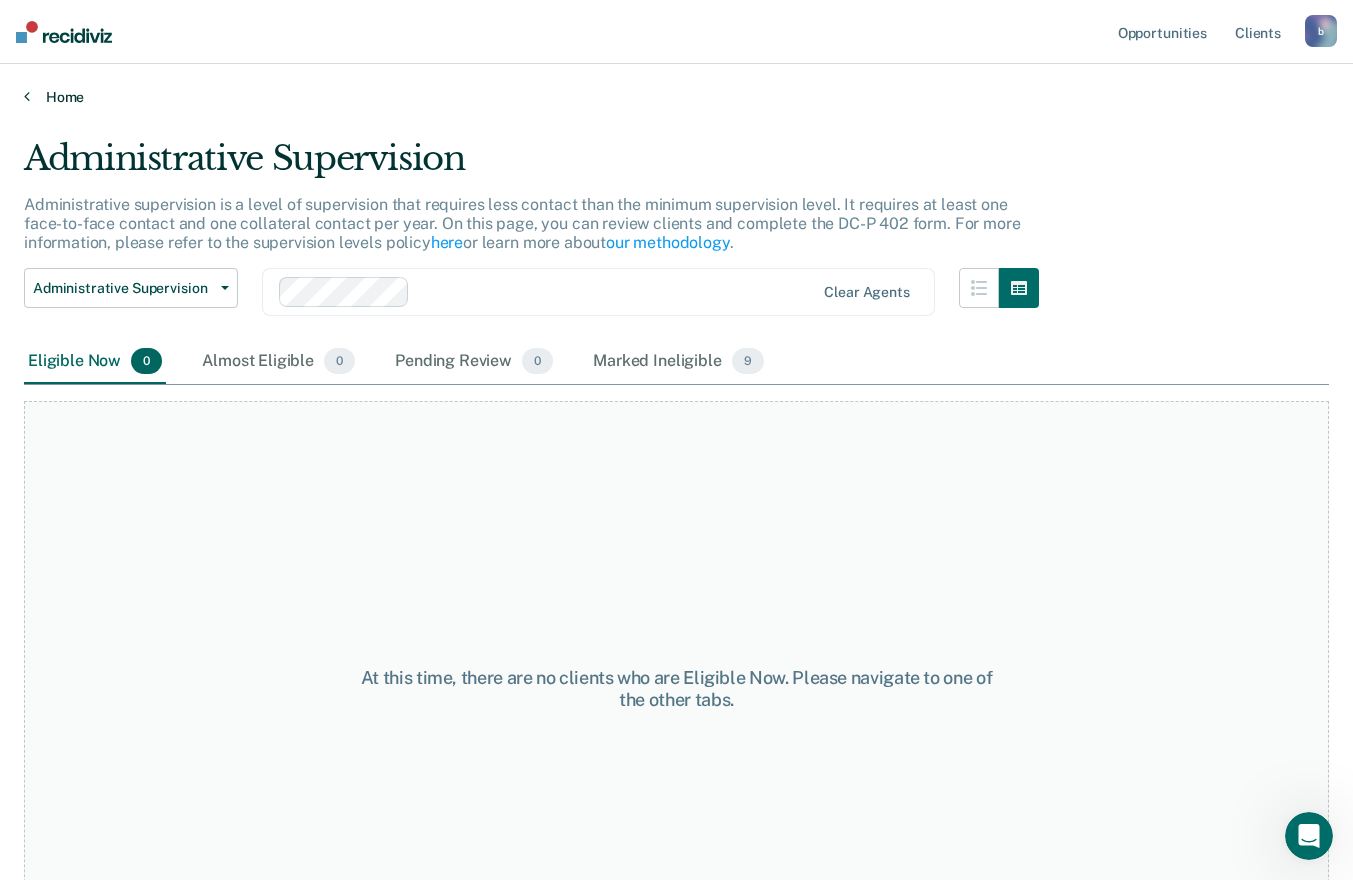 click on "Home" at bounding box center [676, 97] 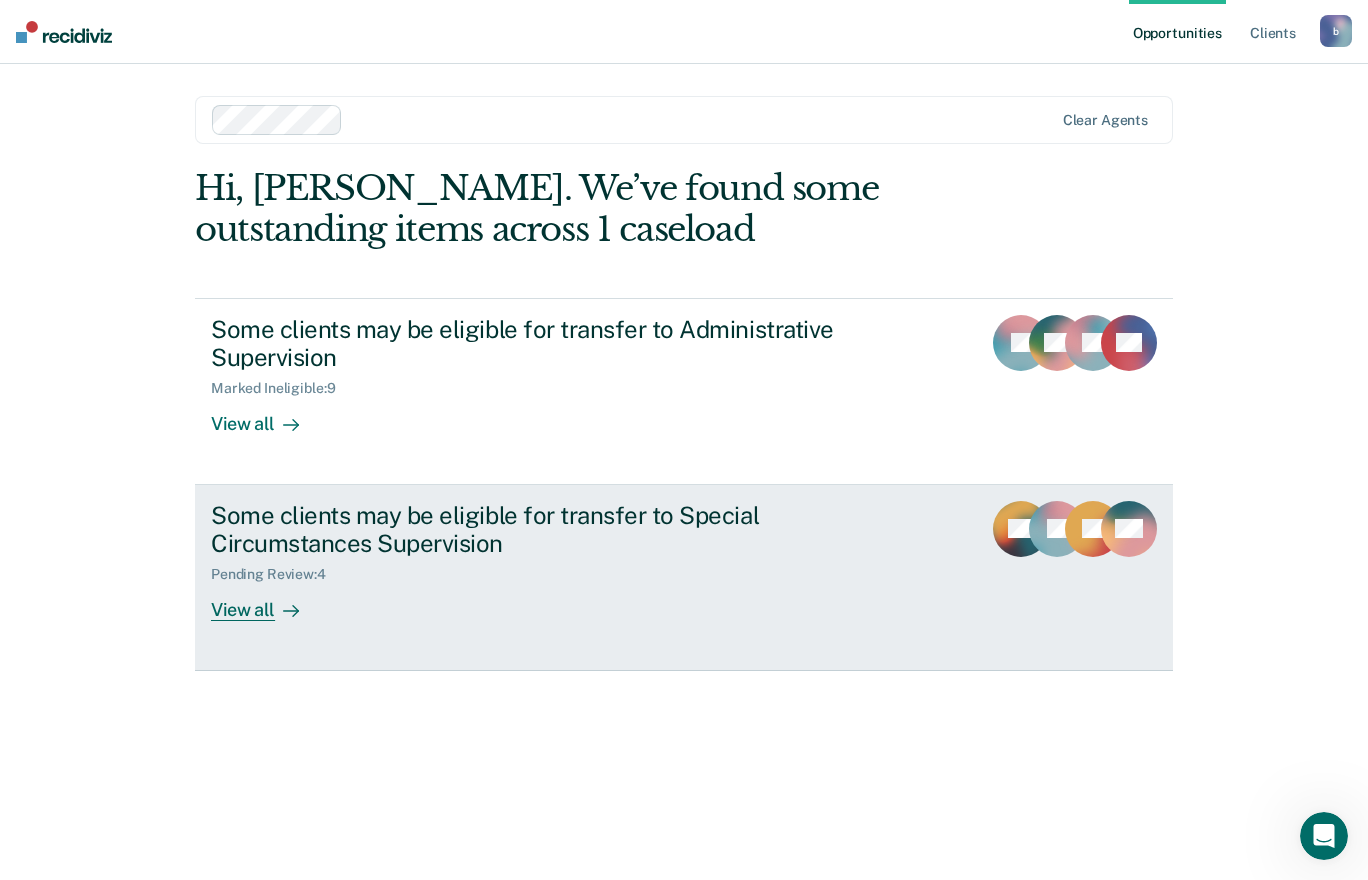 click on "View all" at bounding box center (267, 602) 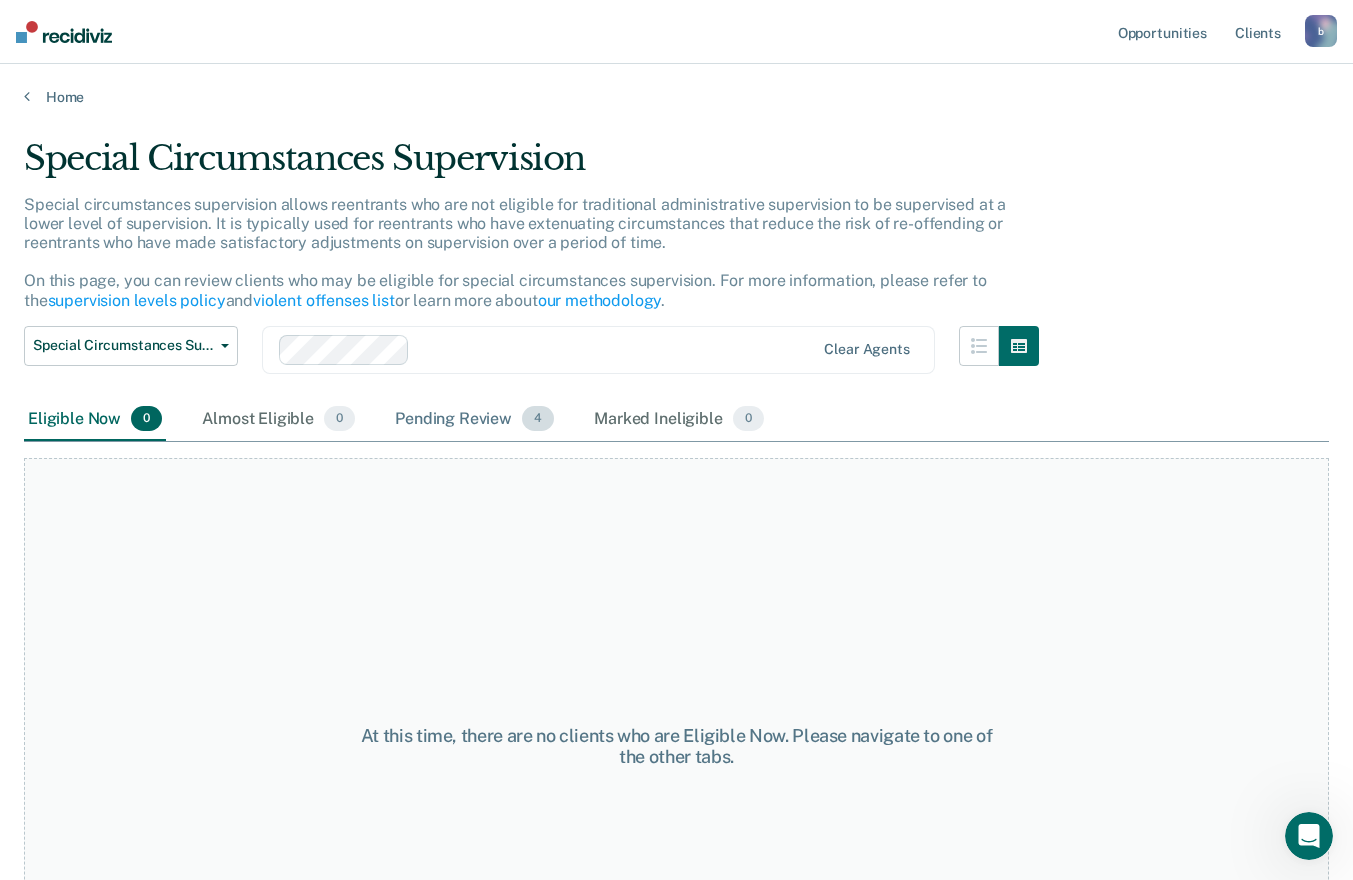 click on "4" at bounding box center [538, 419] 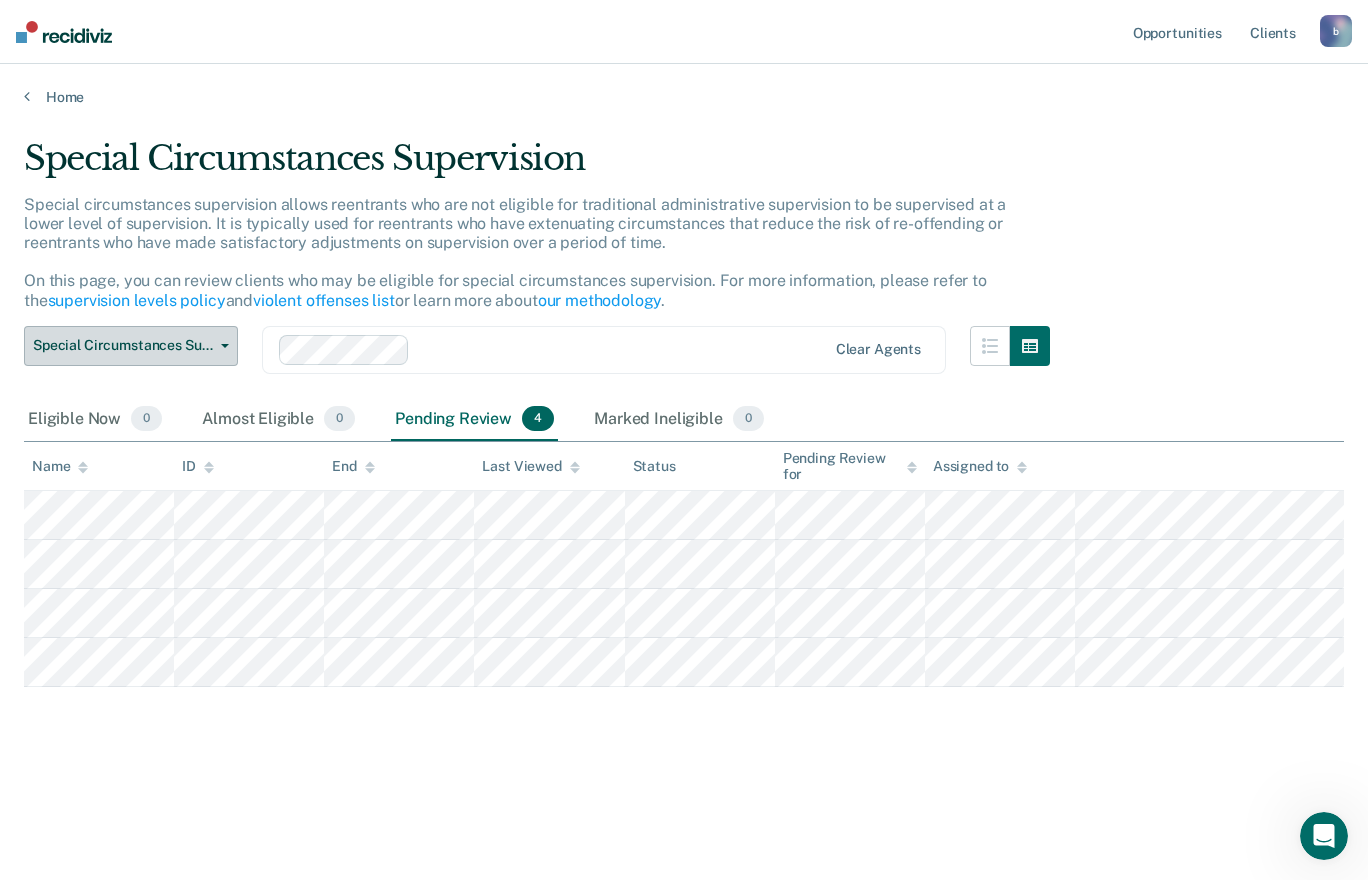 click 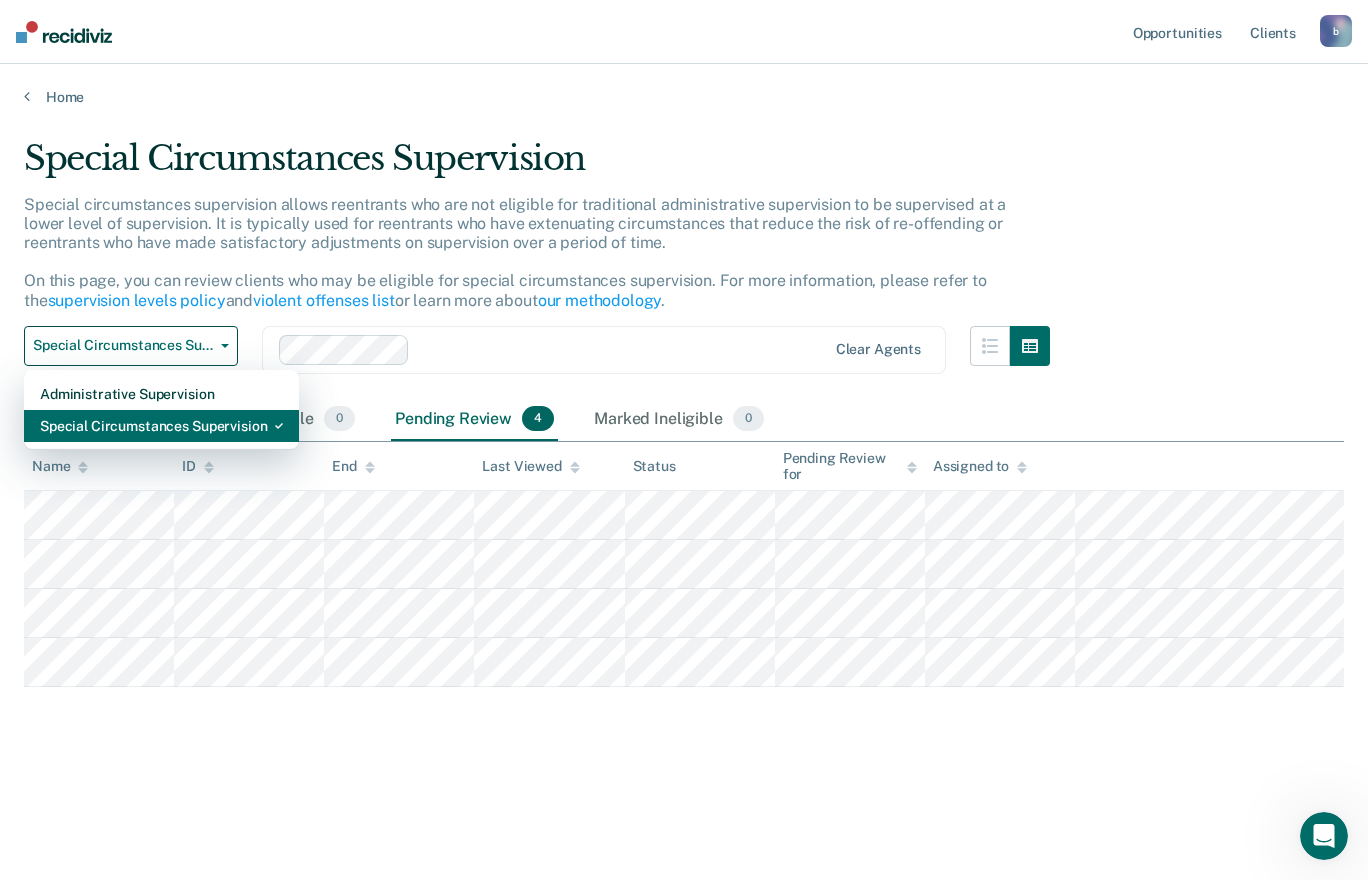 click on "Special Circumstances Supervision" at bounding box center (161, 426) 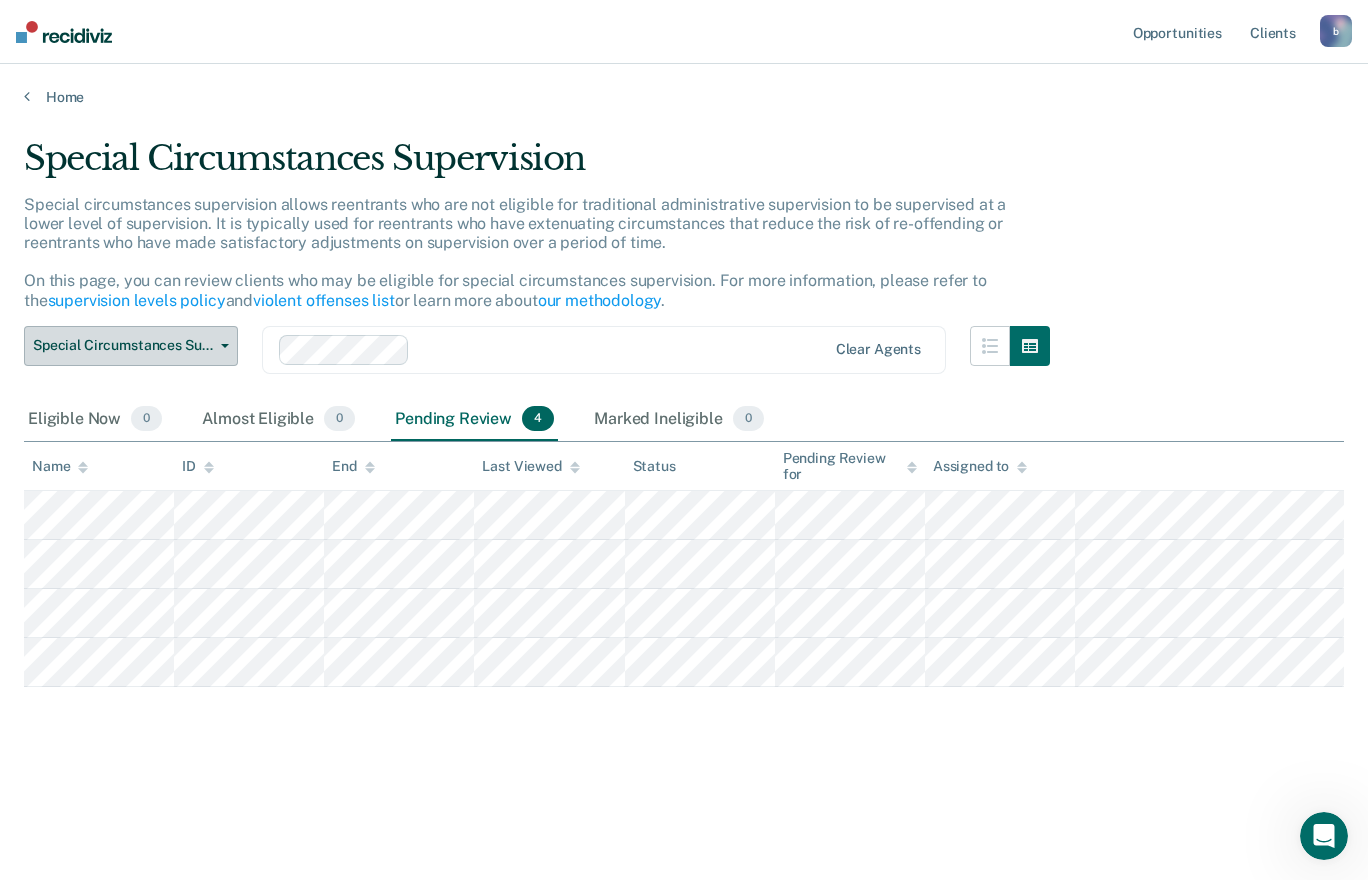 click at bounding box center [221, 346] 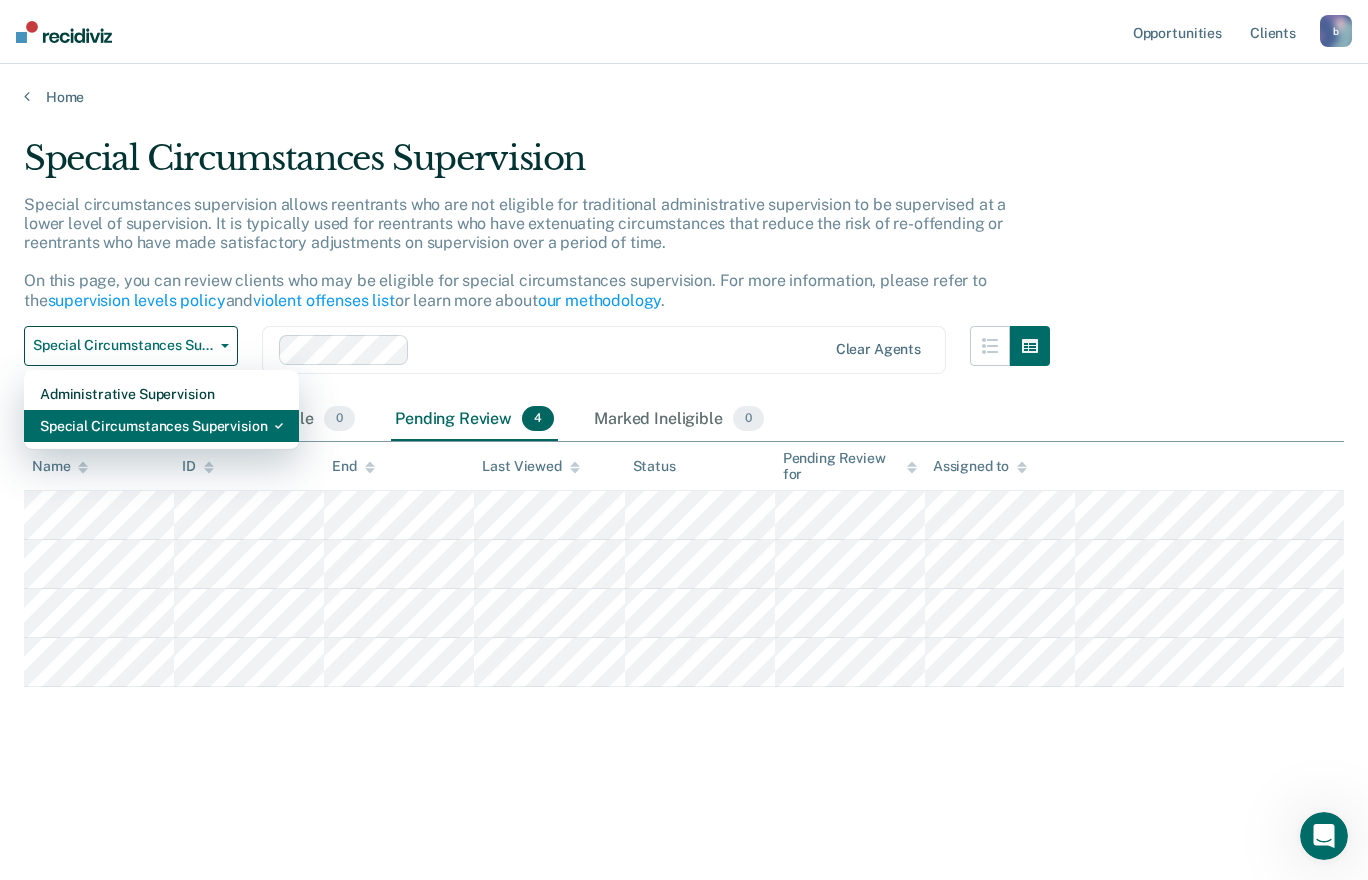 click on "Special Circumstances Supervision" at bounding box center [161, 426] 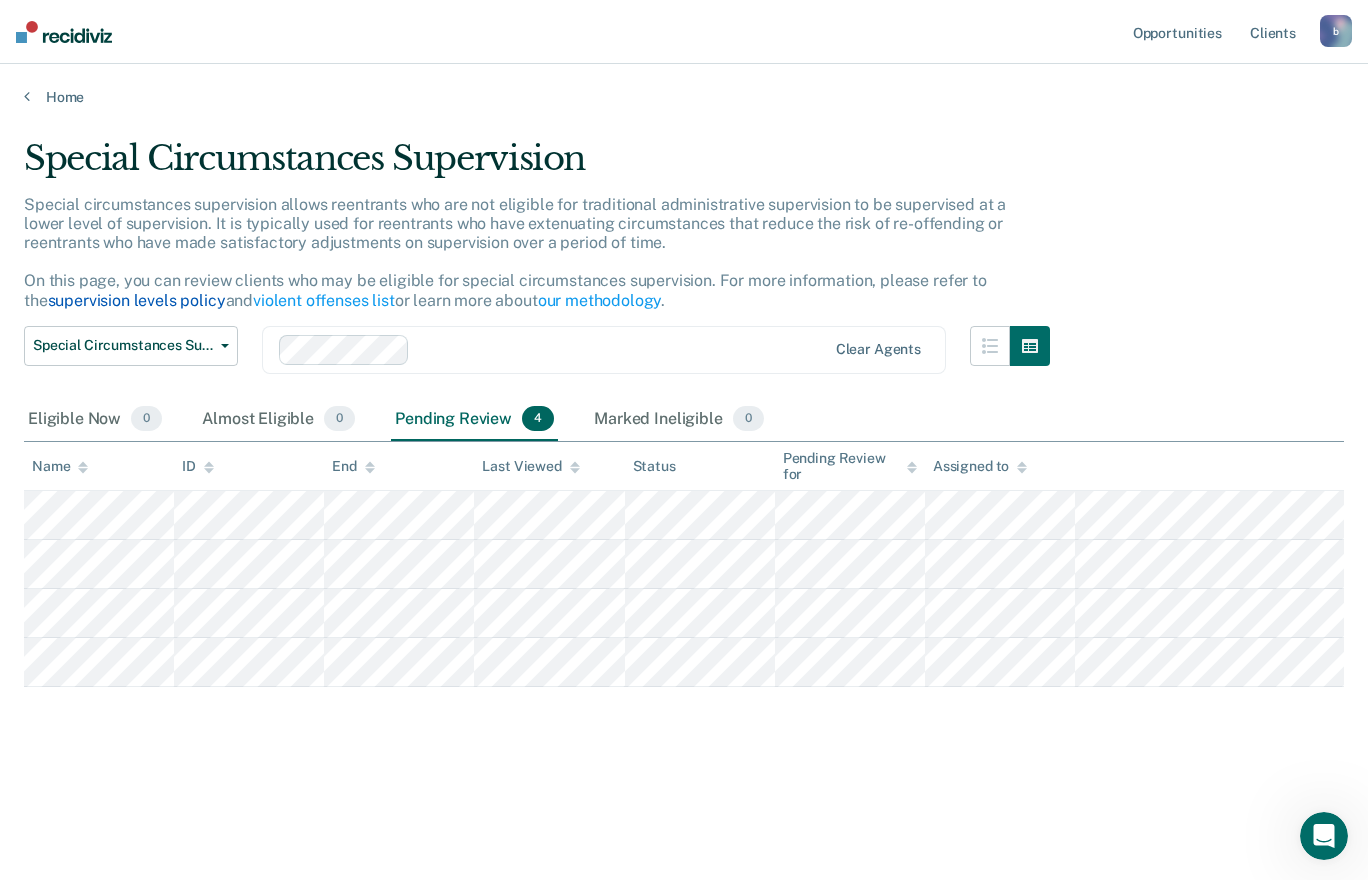 click on "supervision levels policy" at bounding box center (137, 300) 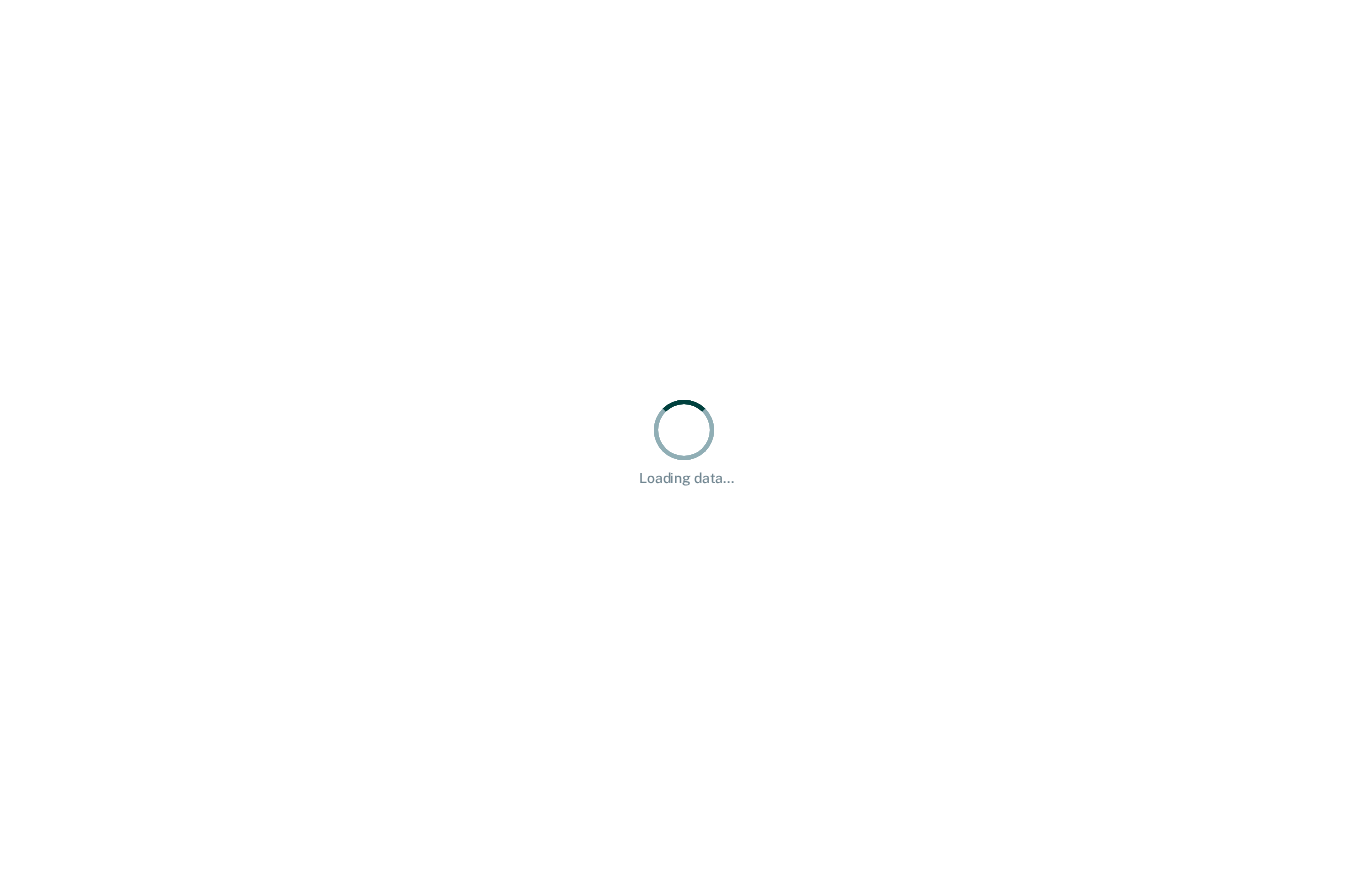 scroll, scrollTop: 0, scrollLeft: 0, axis: both 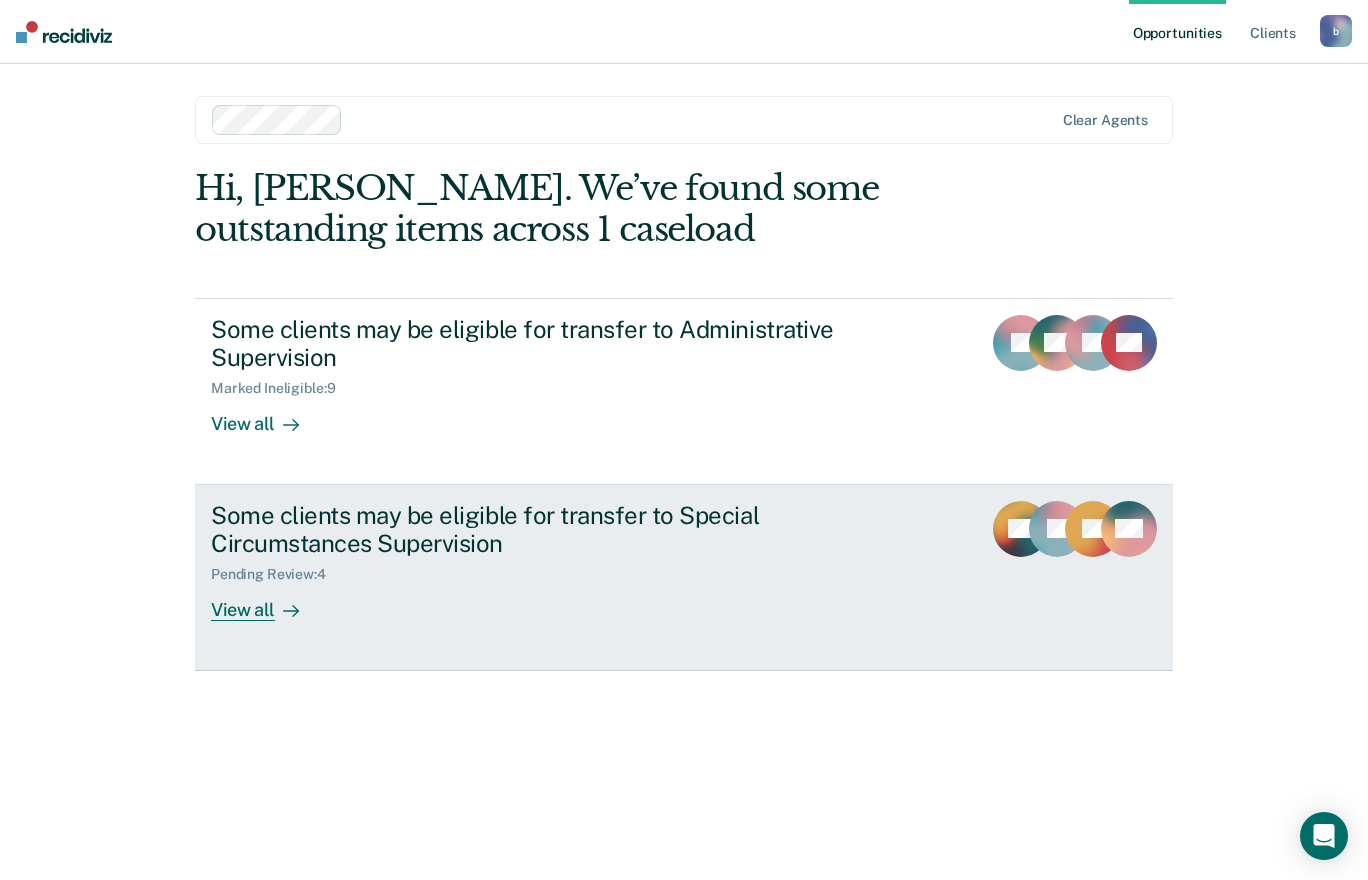 click on "View all" at bounding box center [267, 602] 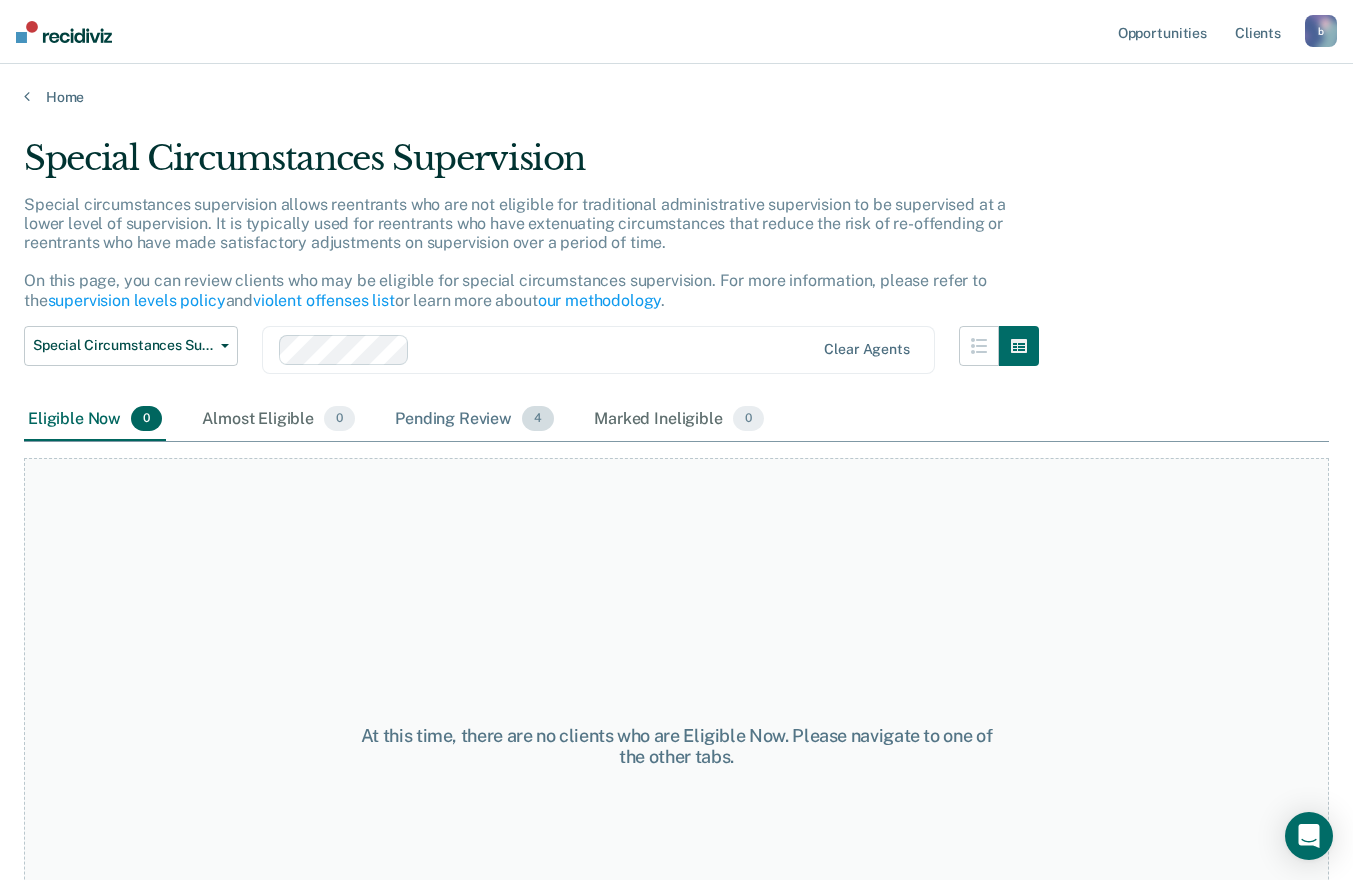 click on "Pending Review 4" at bounding box center [474, 420] 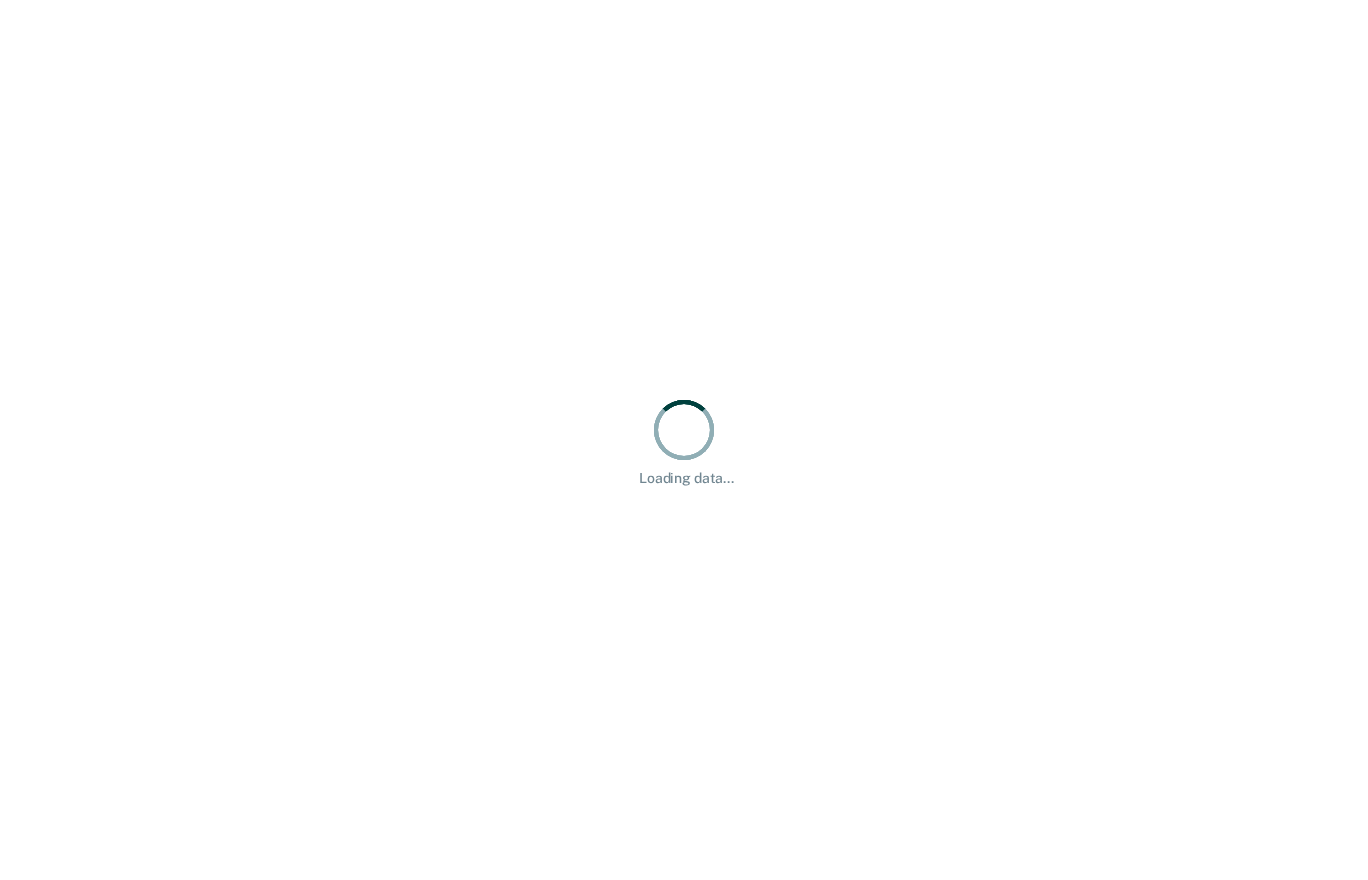 scroll, scrollTop: 0, scrollLeft: 0, axis: both 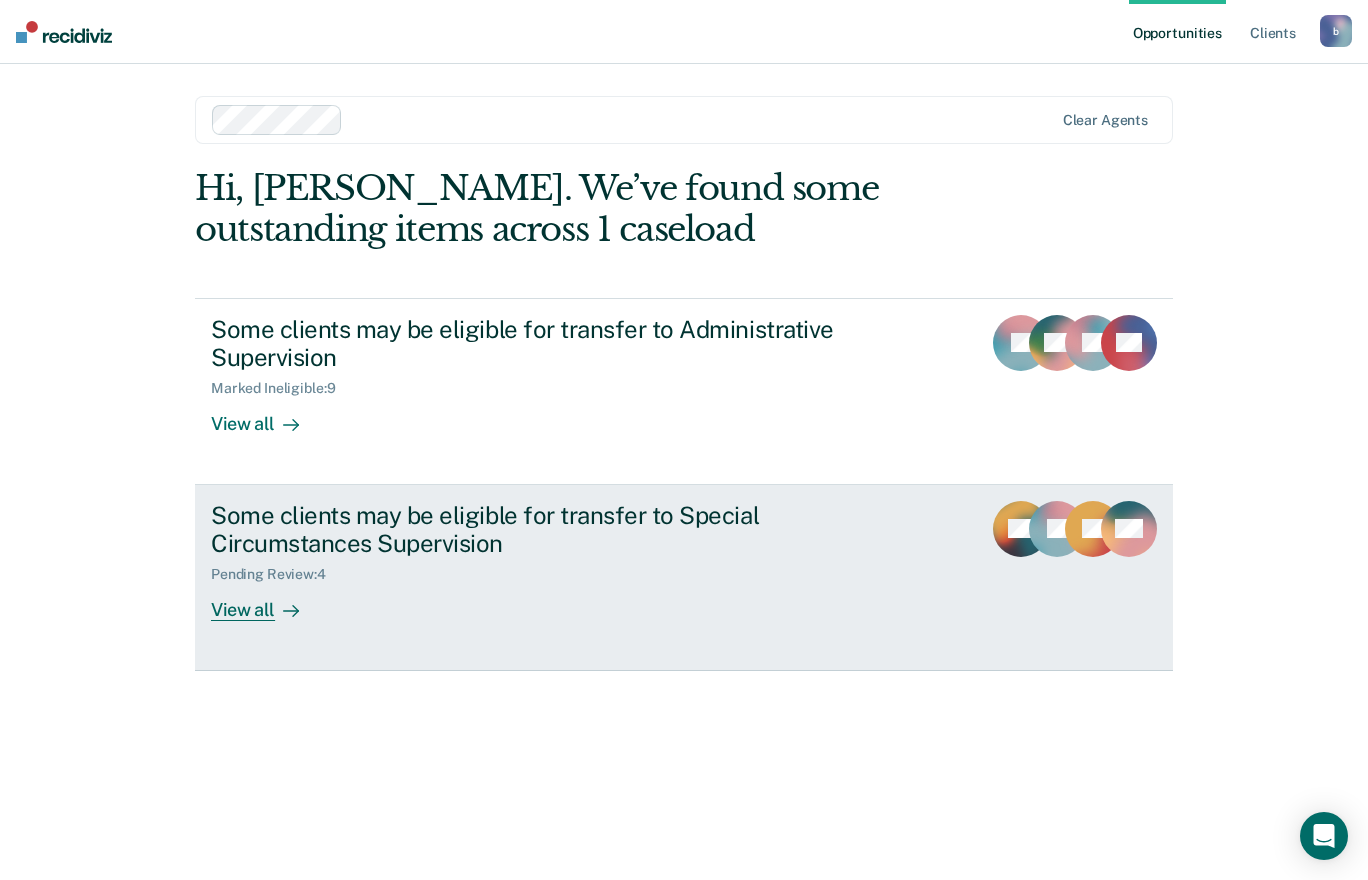 click on "View all" at bounding box center (267, 602) 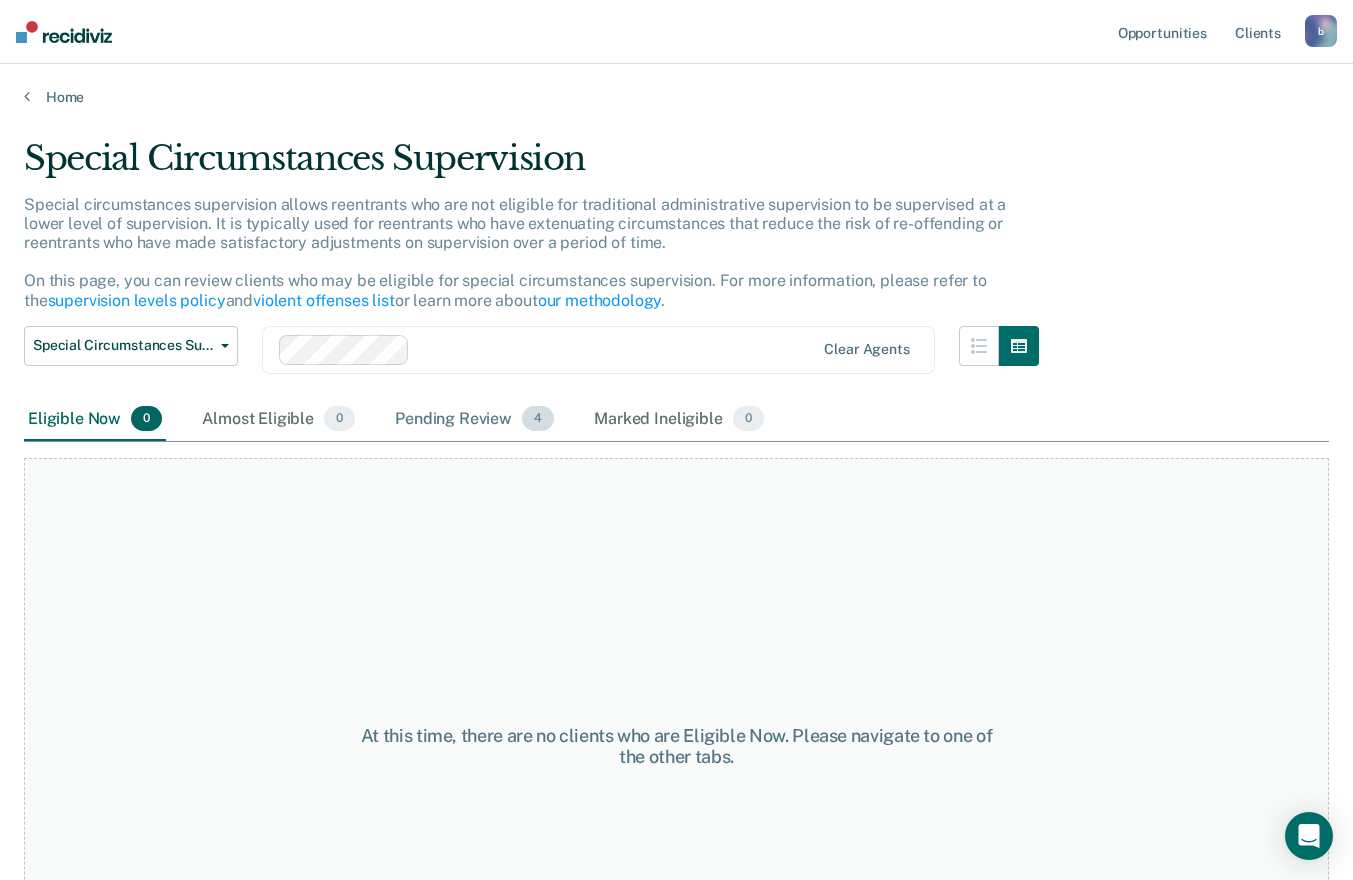click on "4" at bounding box center [538, 419] 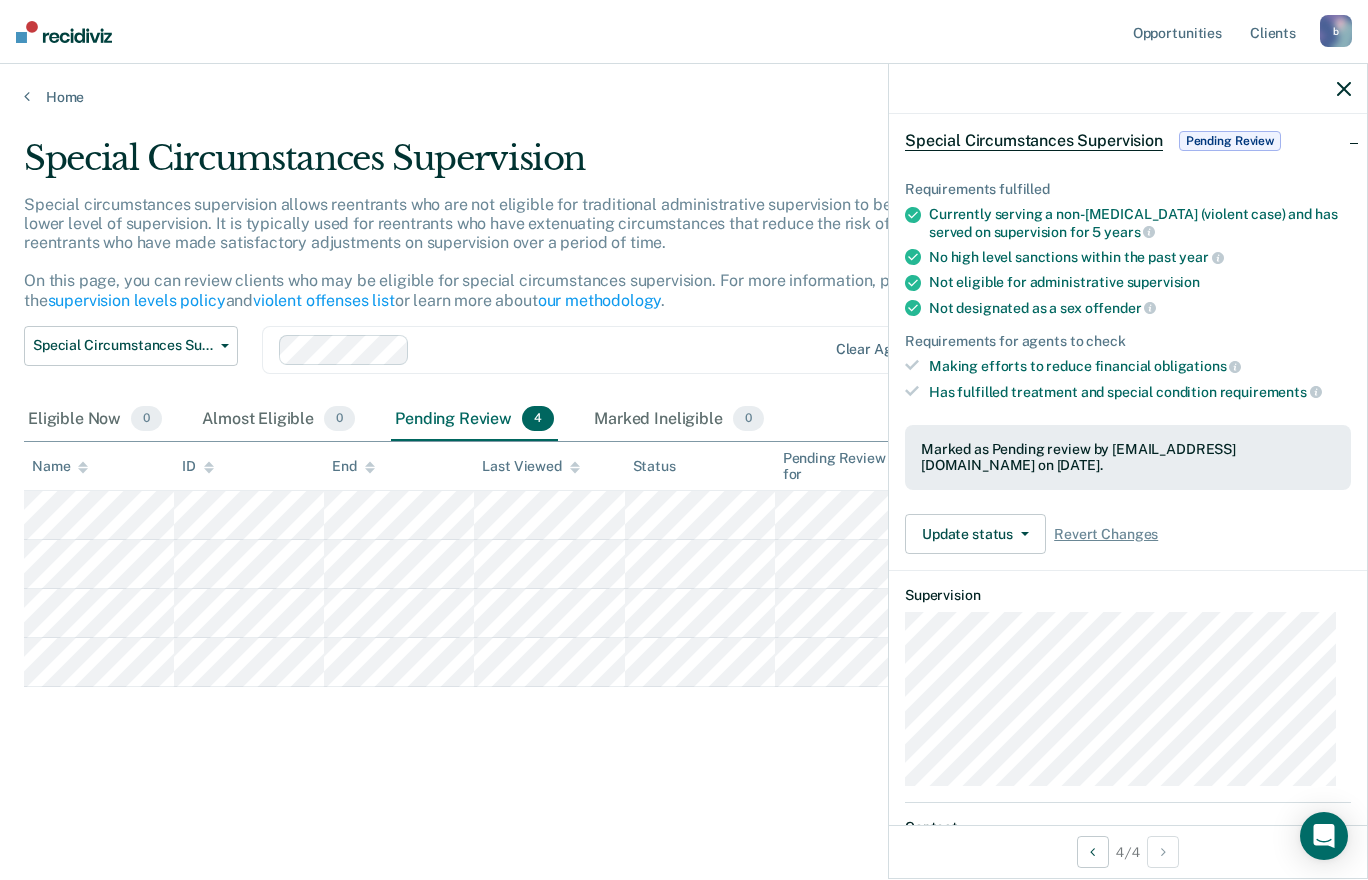 scroll, scrollTop: 0, scrollLeft: 0, axis: both 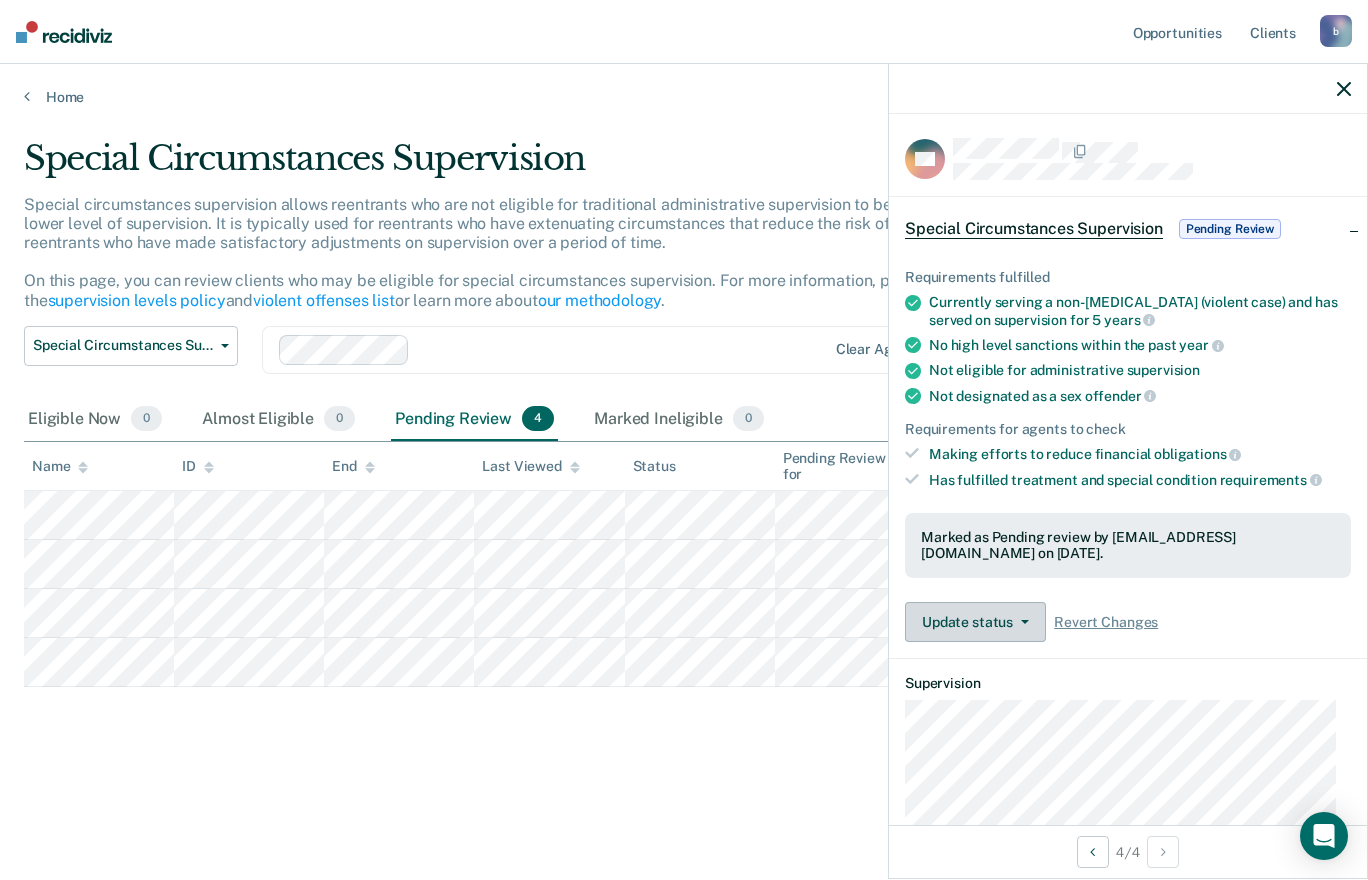 click on "Update status" at bounding box center (975, 622) 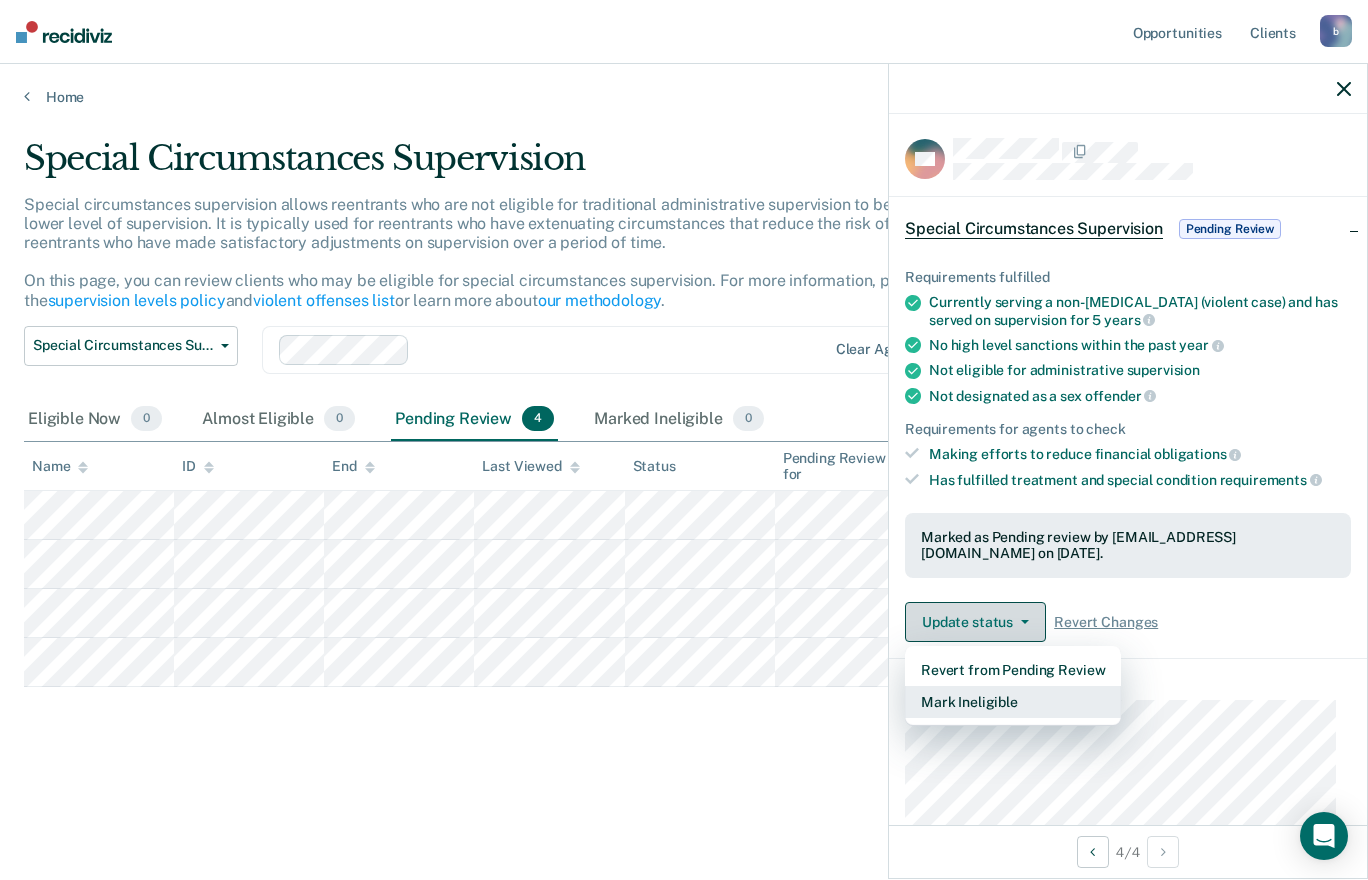 click on "Mark Ineligible" at bounding box center (1013, 702) 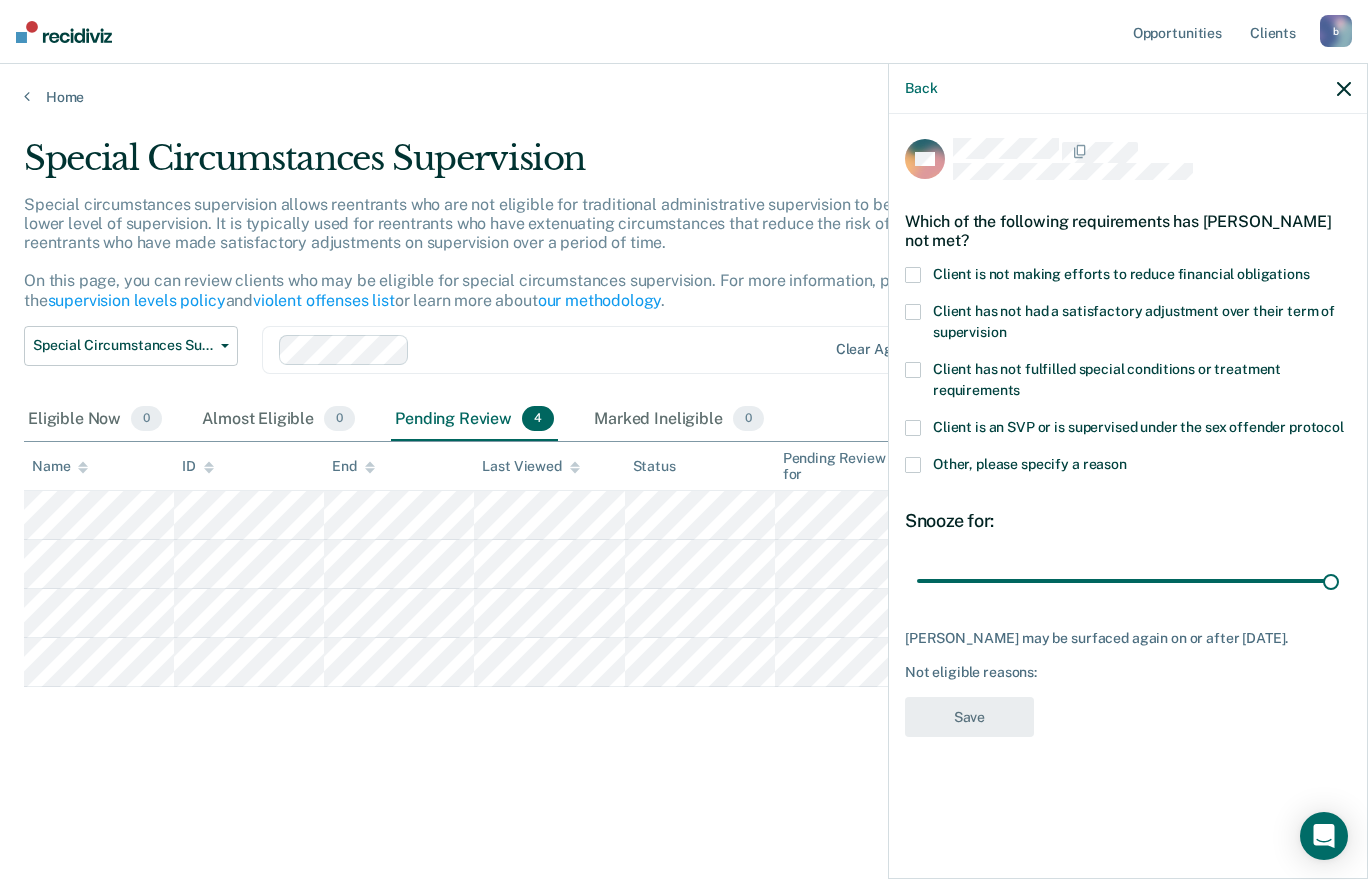 type on "180" 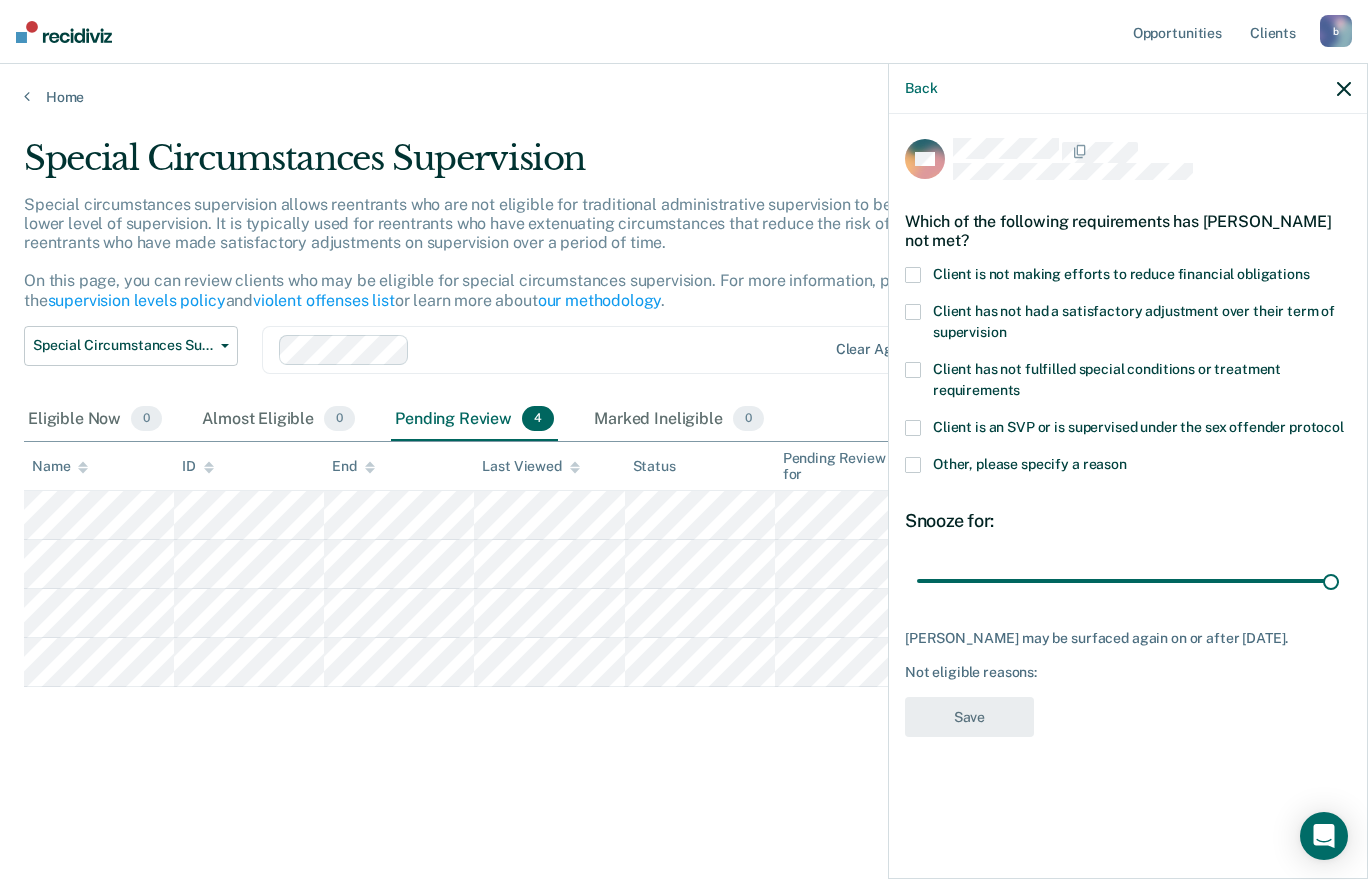 click at bounding box center (913, 275) 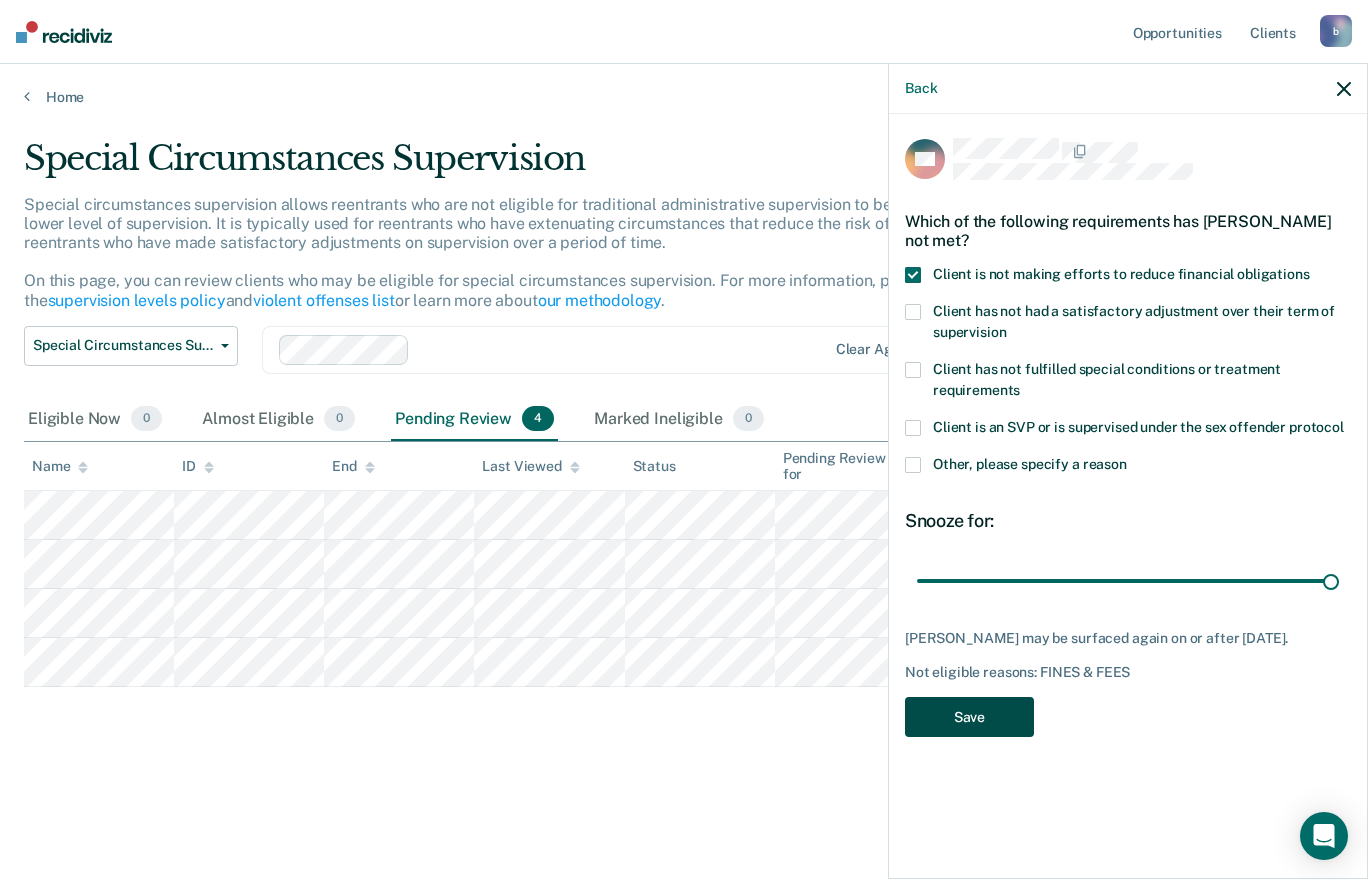 click on "Save" at bounding box center (969, 717) 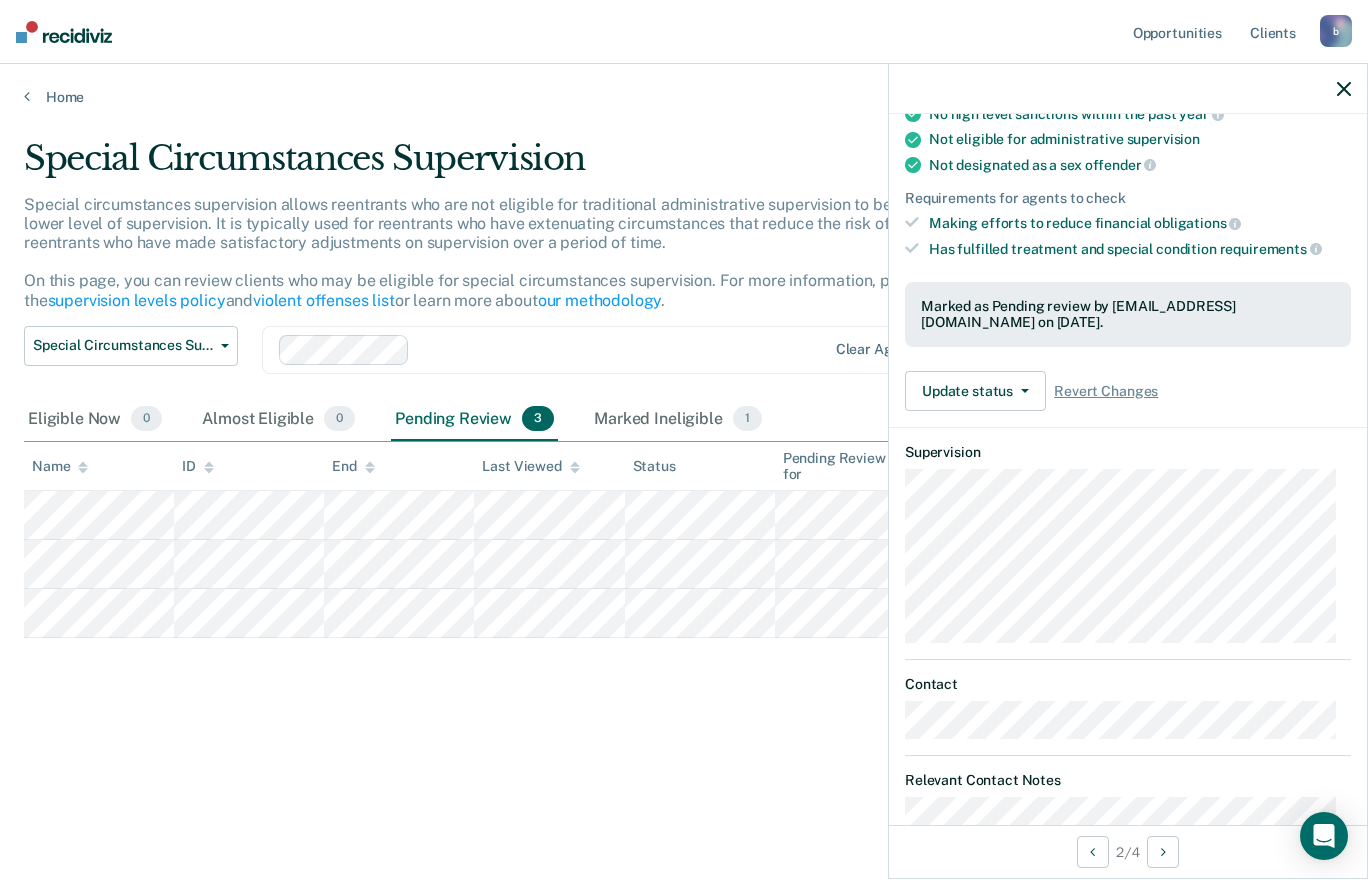 scroll, scrollTop: 223, scrollLeft: 0, axis: vertical 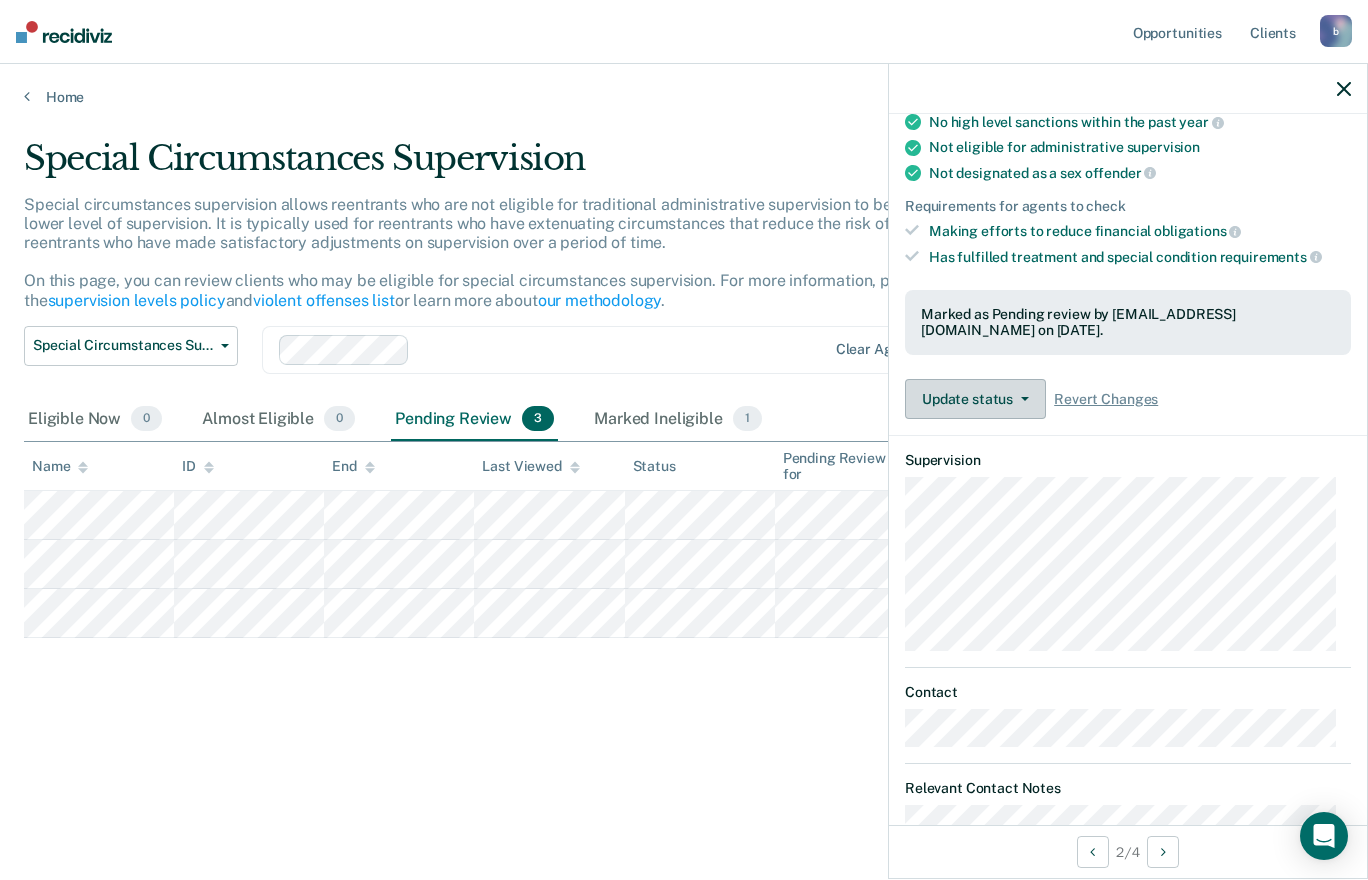 click 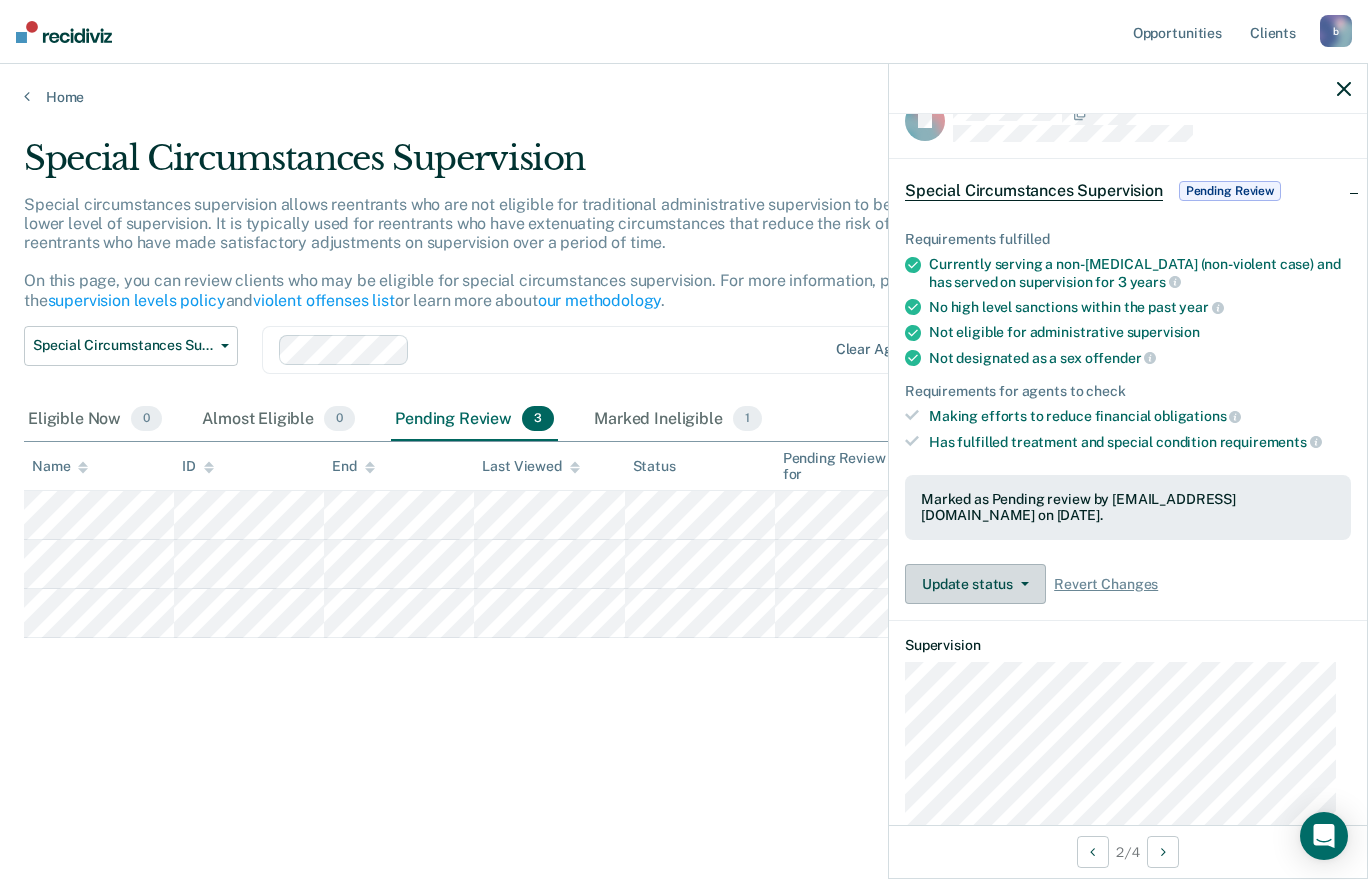 scroll, scrollTop: 0, scrollLeft: 0, axis: both 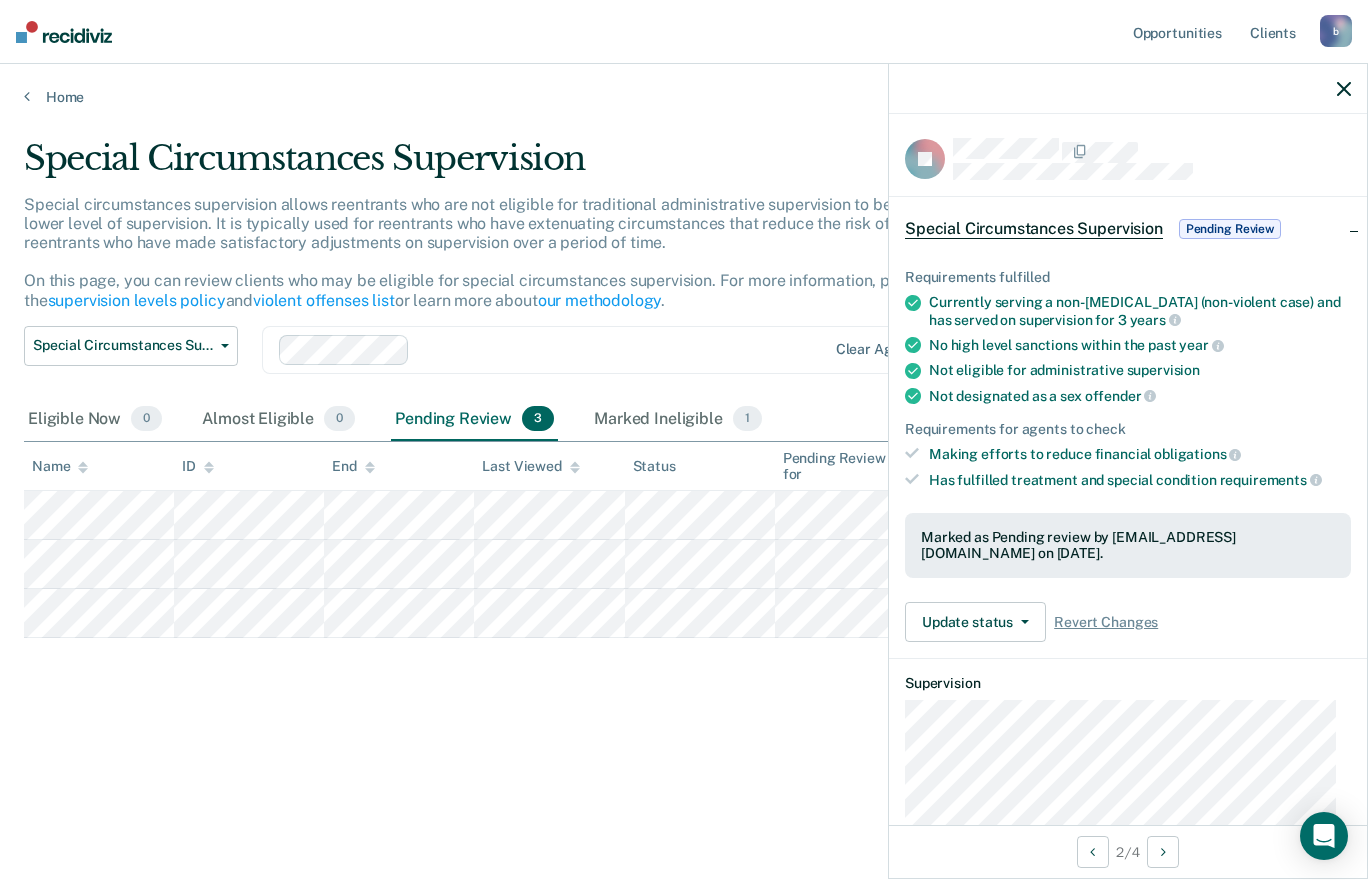 click on "Pending Review" at bounding box center [1230, 229] 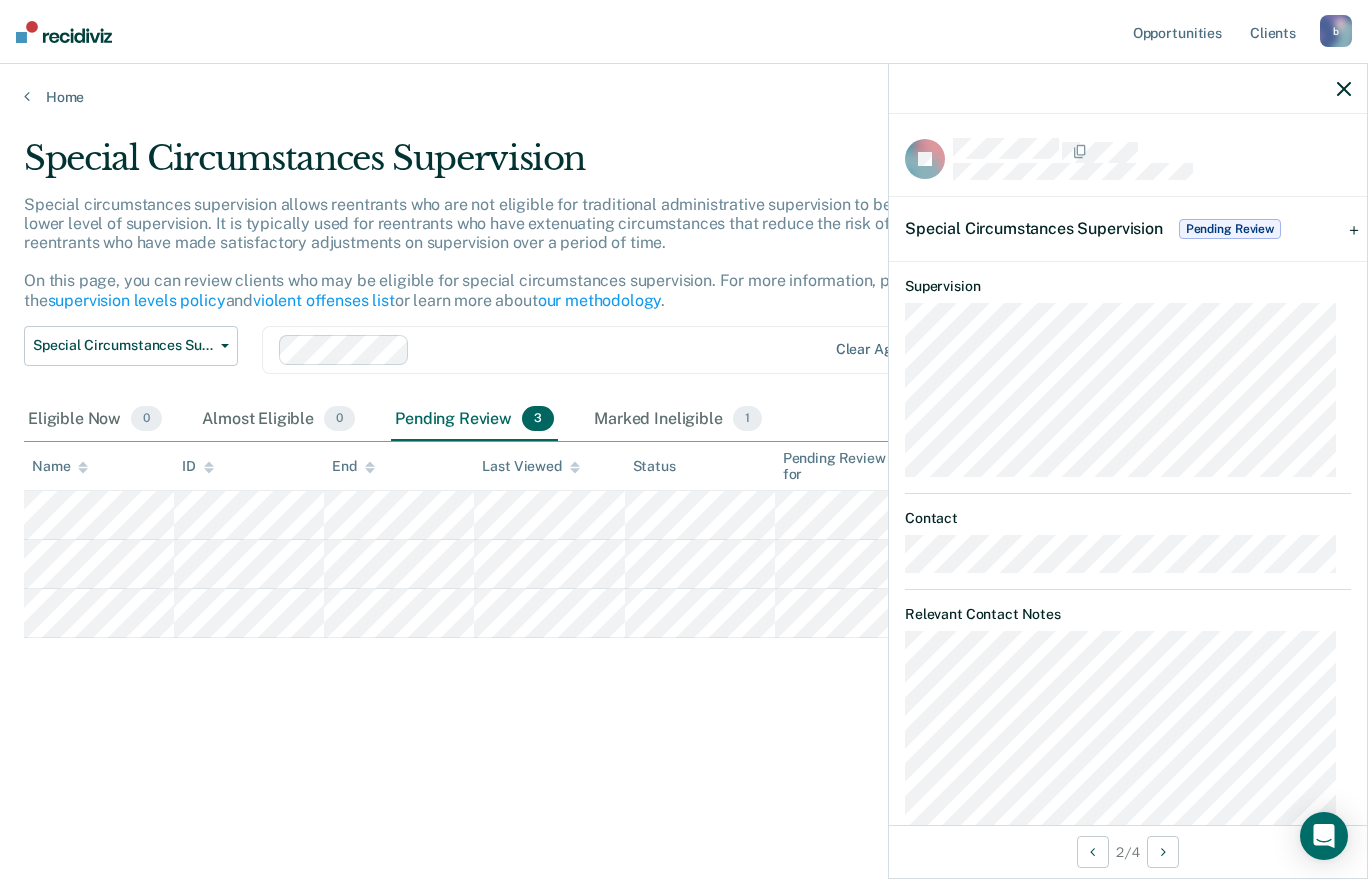 scroll, scrollTop: 130, scrollLeft: 0, axis: vertical 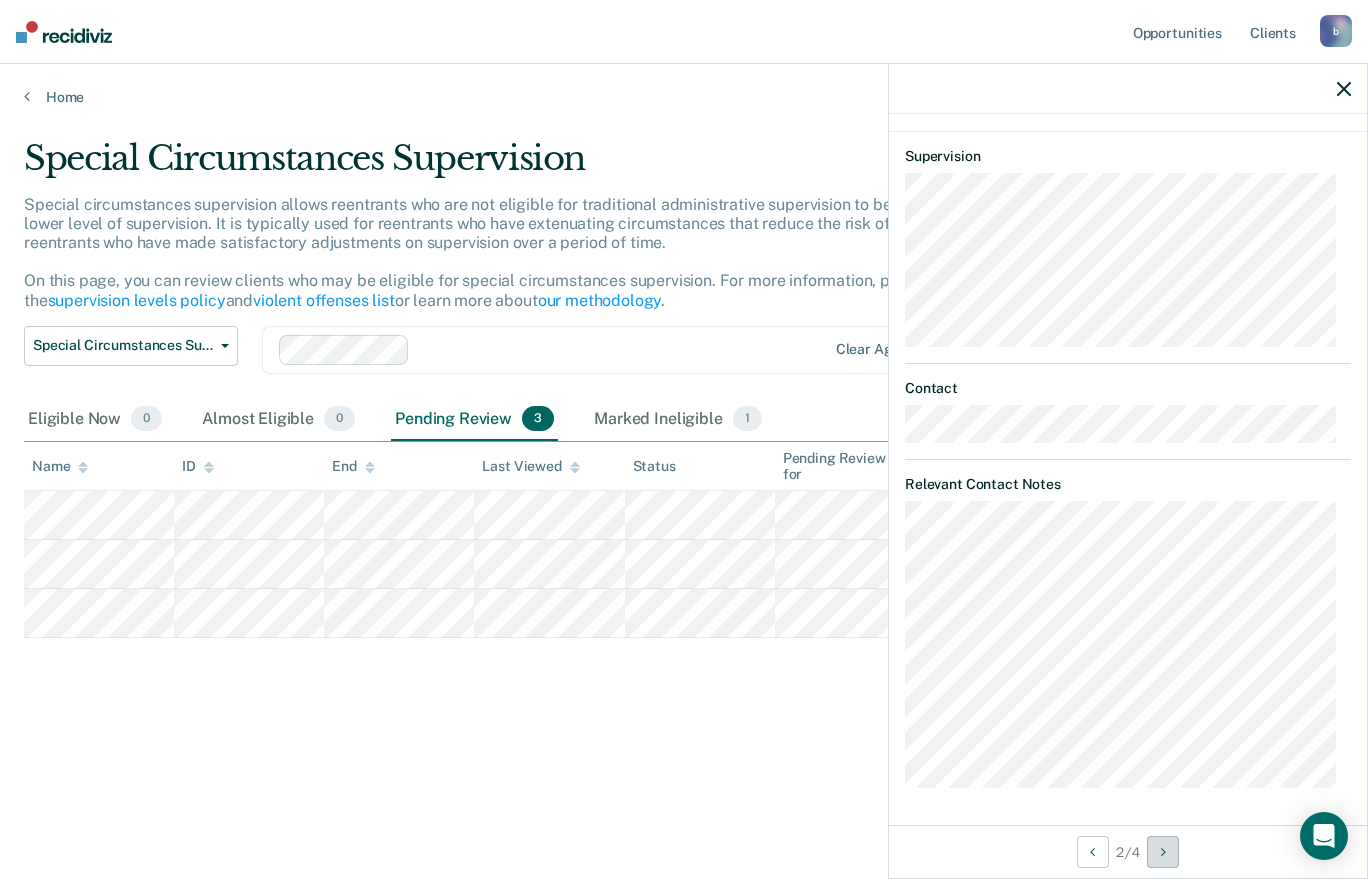click at bounding box center (1163, 852) 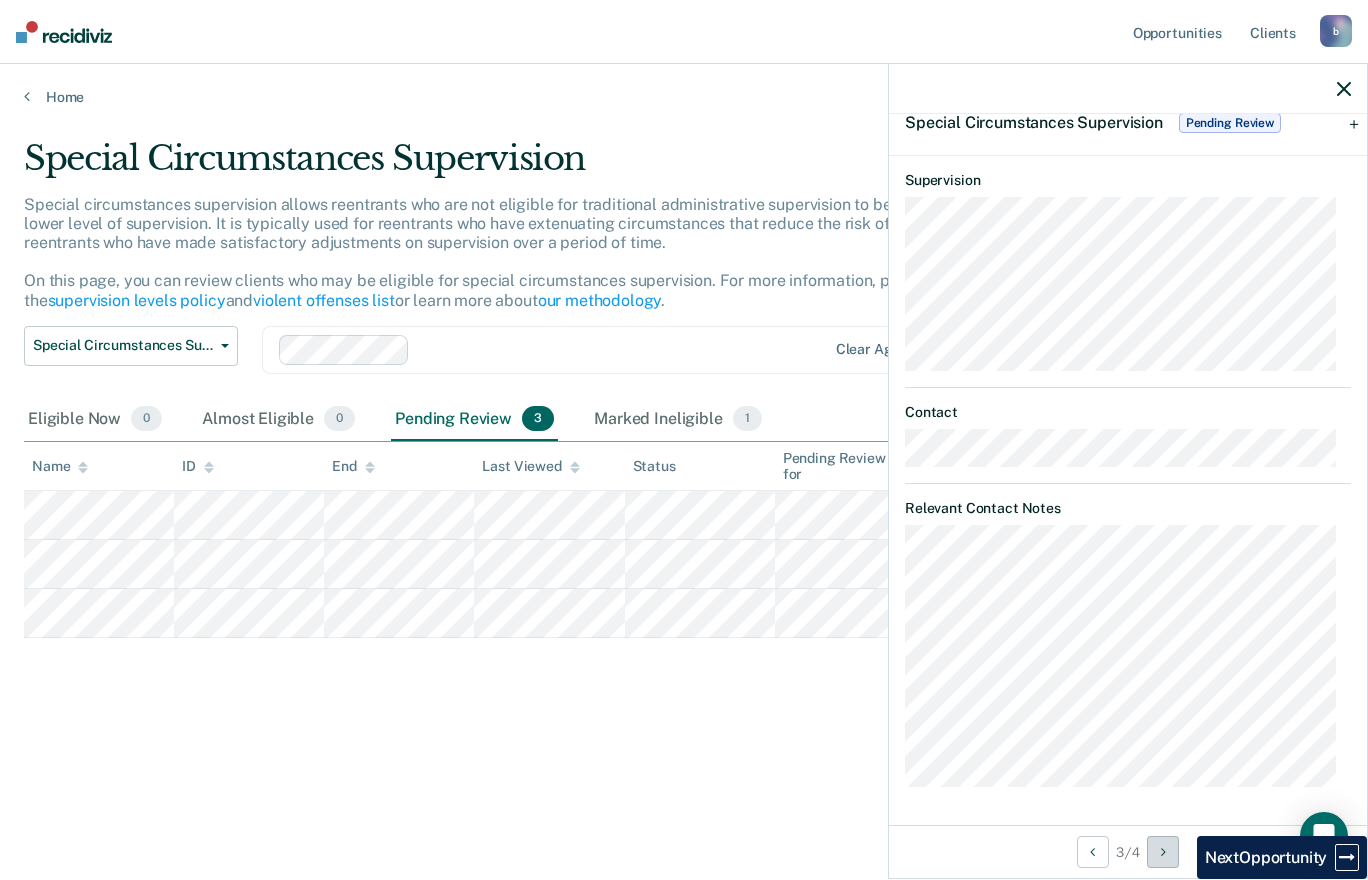 click at bounding box center [1163, 852] 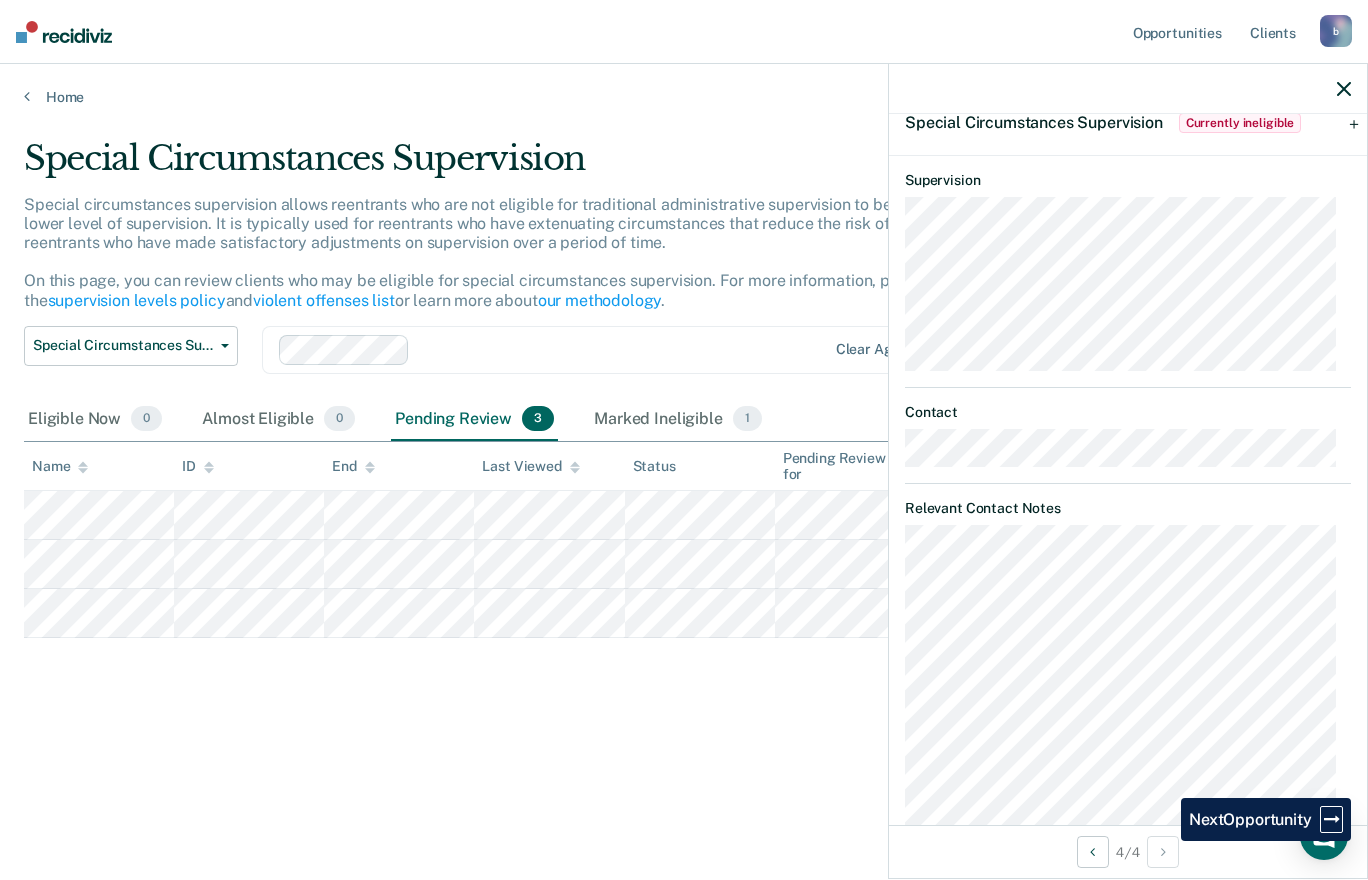 scroll, scrollTop: 130, scrollLeft: 0, axis: vertical 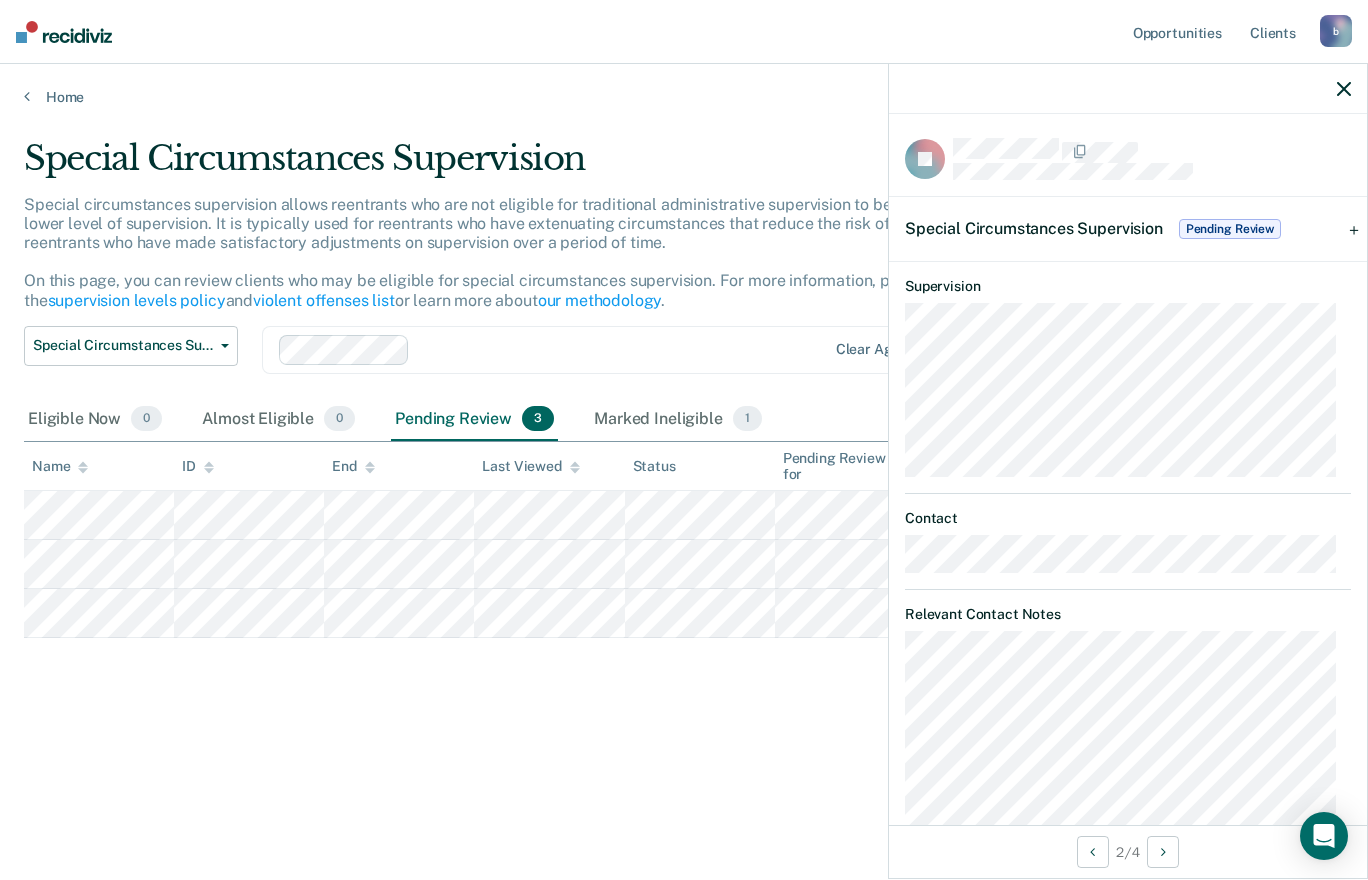 click on "Pending Review" at bounding box center (1230, 229) 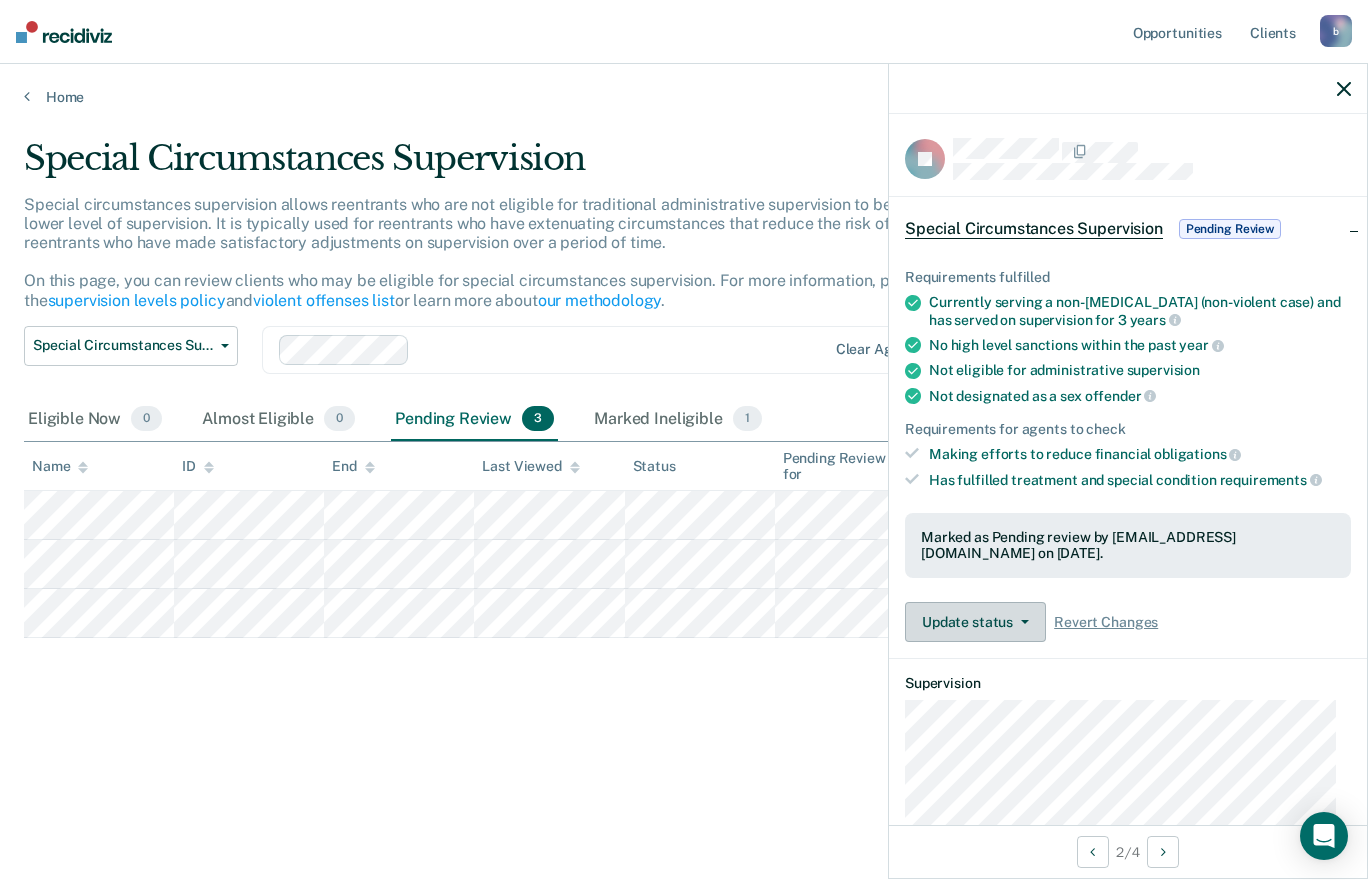click on "Update status" at bounding box center (975, 622) 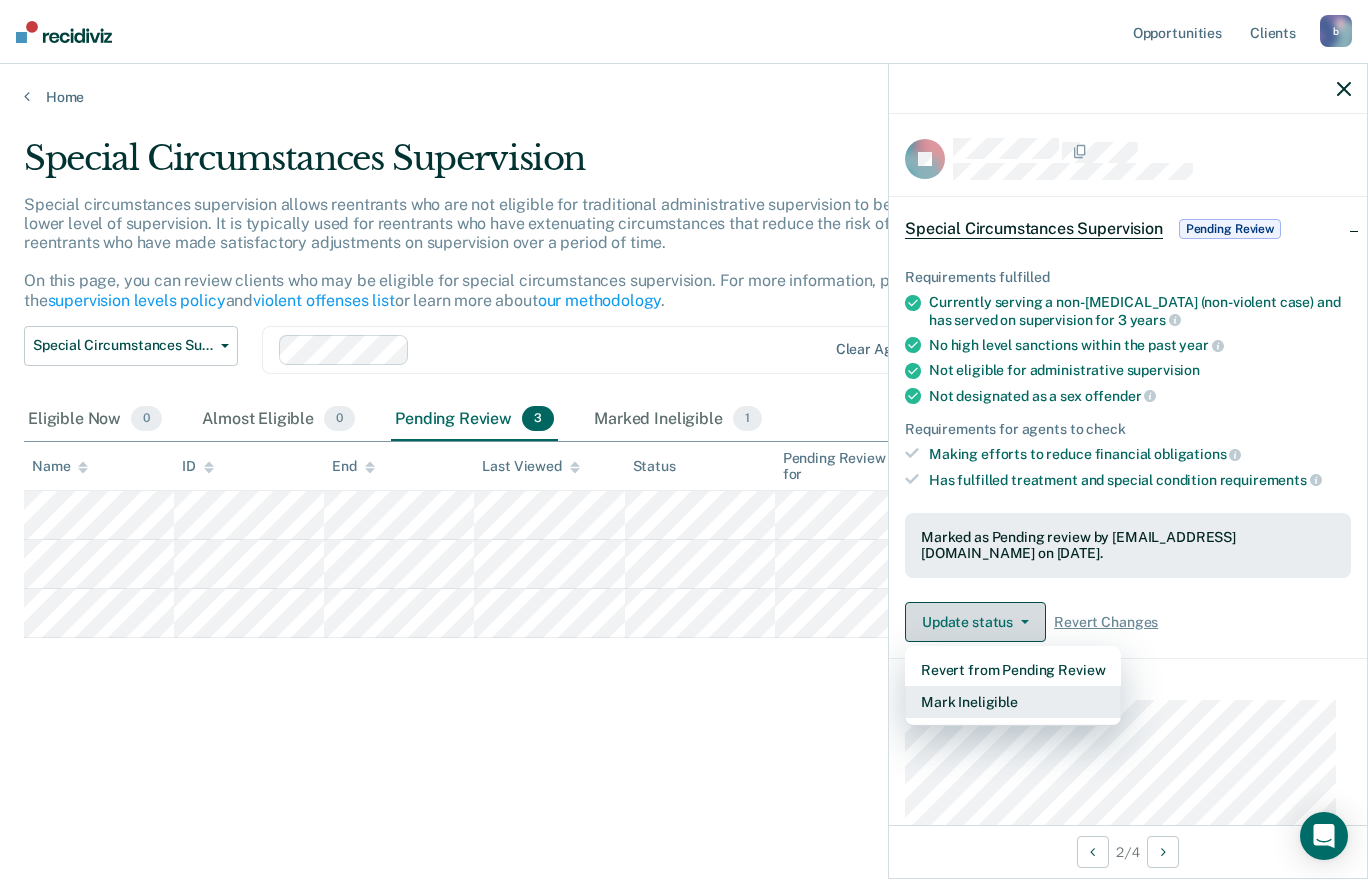 click on "Mark Ineligible" at bounding box center (1013, 702) 